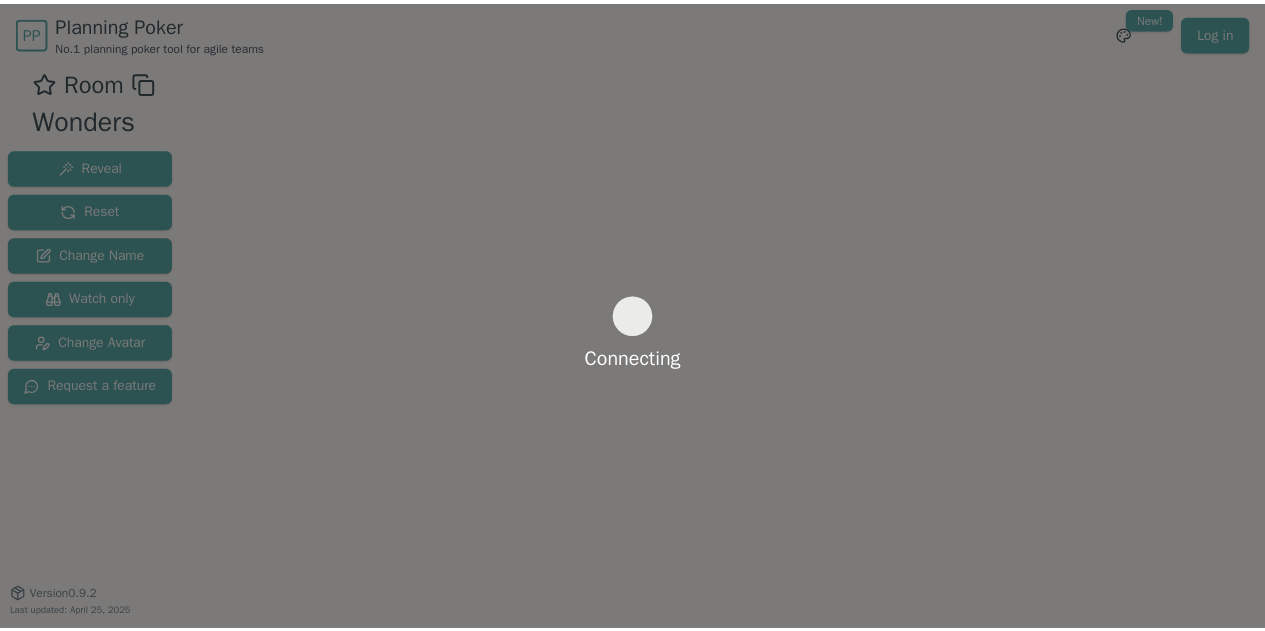 scroll, scrollTop: 0, scrollLeft: 0, axis: both 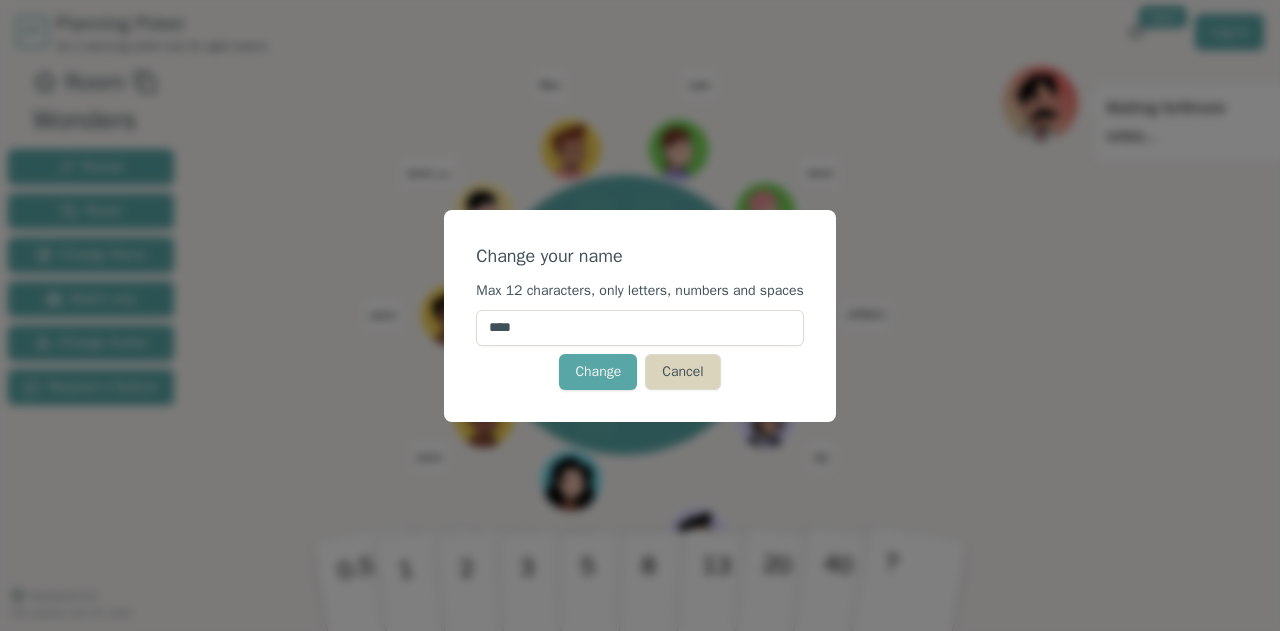 click on "Cancel" at bounding box center [682, 372] 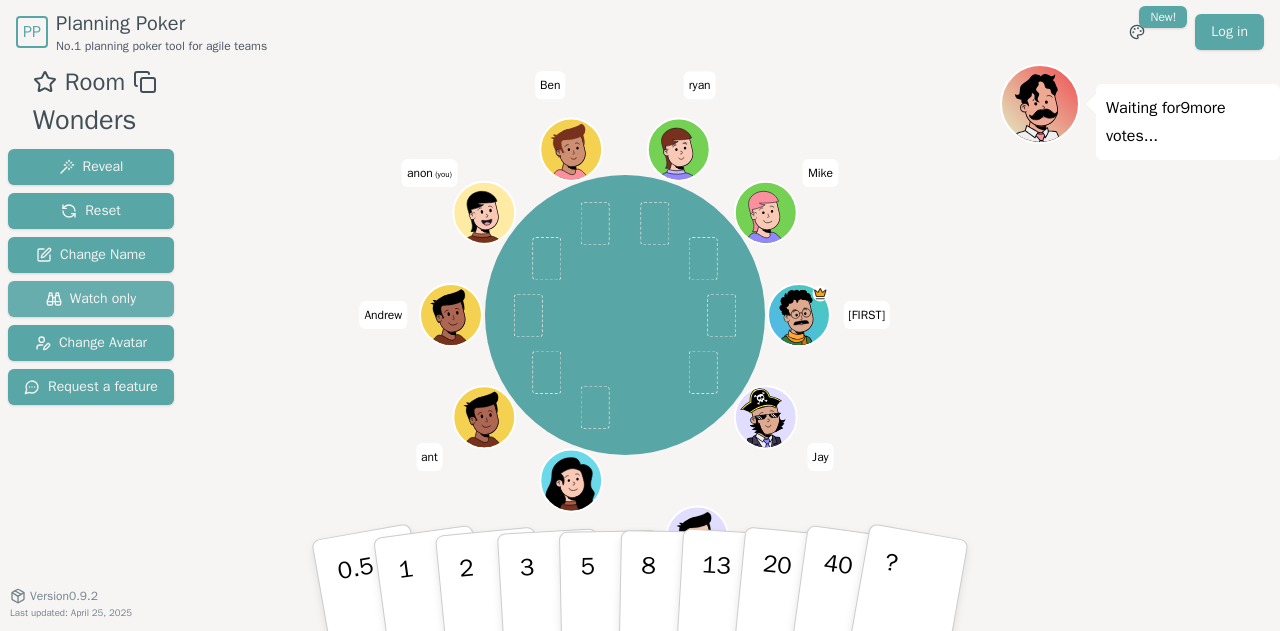 click on "Watch only" at bounding box center [91, 167] 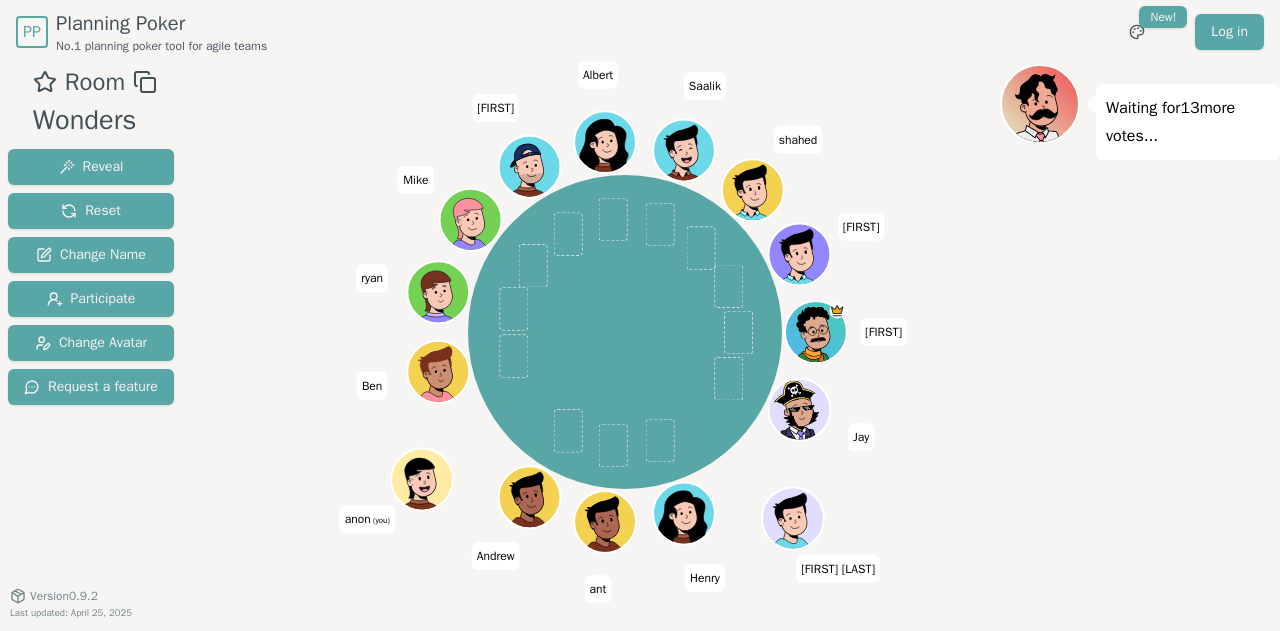 click on "(you)" at bounding box center (380, 520) 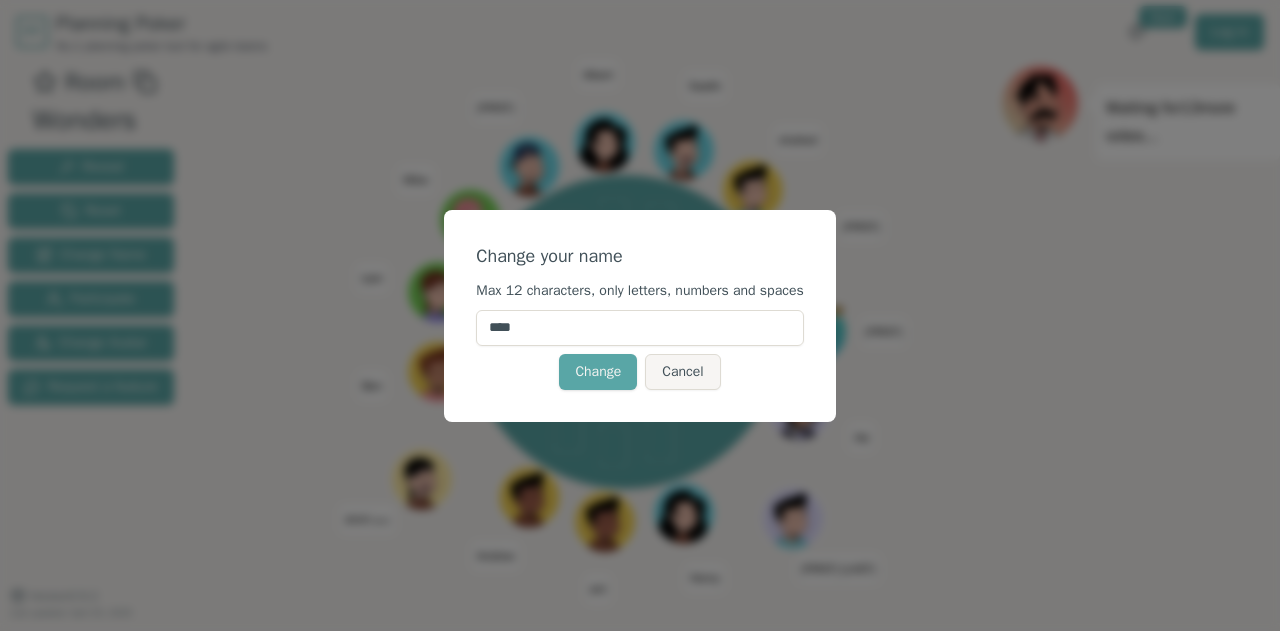 drag, startPoint x: 548, startPoint y: 331, endPoint x: 370, endPoint y: 297, distance: 181.2181 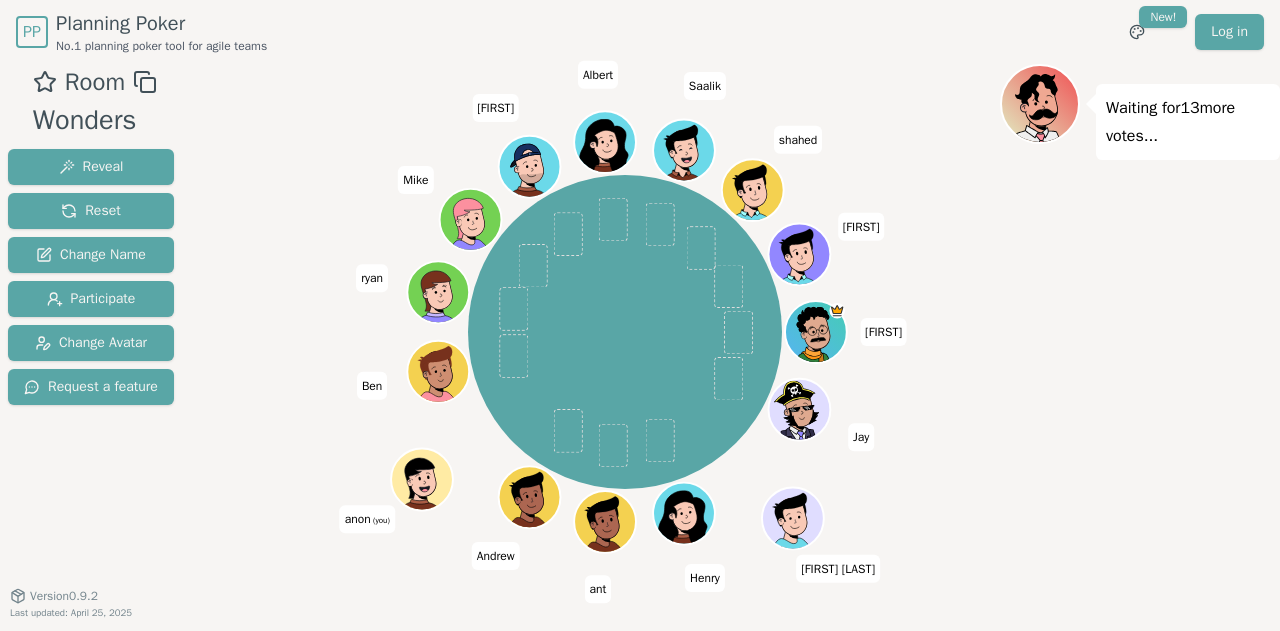 click on "anon   (you)" at bounding box center [367, 519] 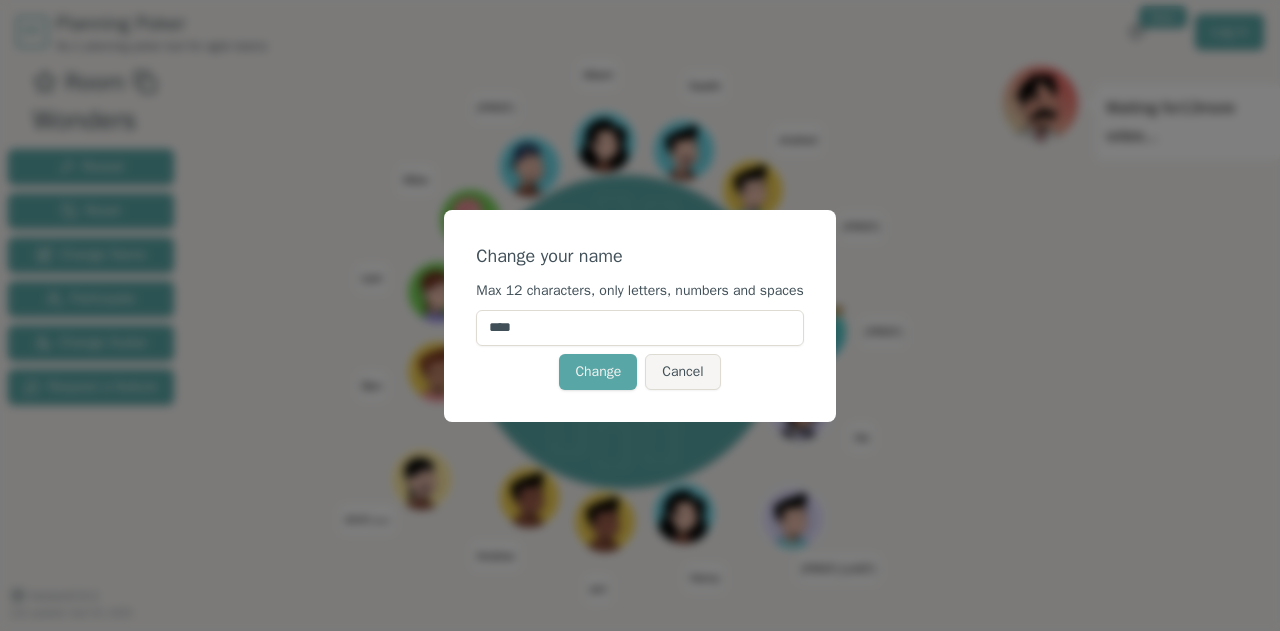 click on "****" at bounding box center (639, 328) 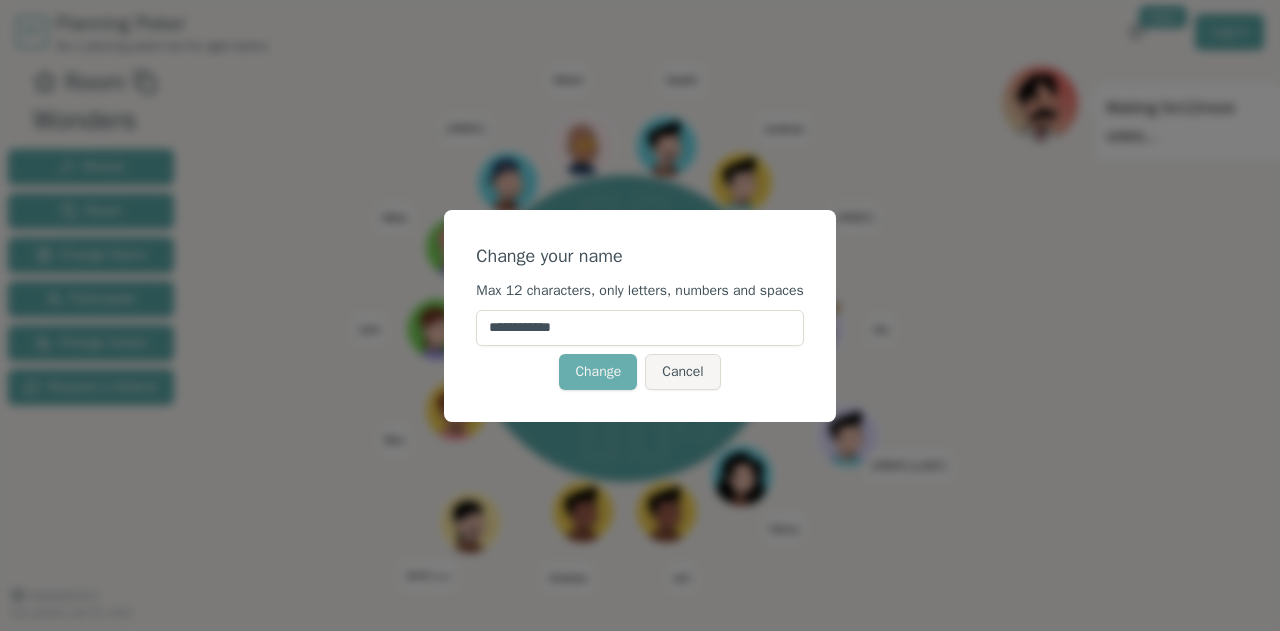click on "Change" at bounding box center [598, 372] 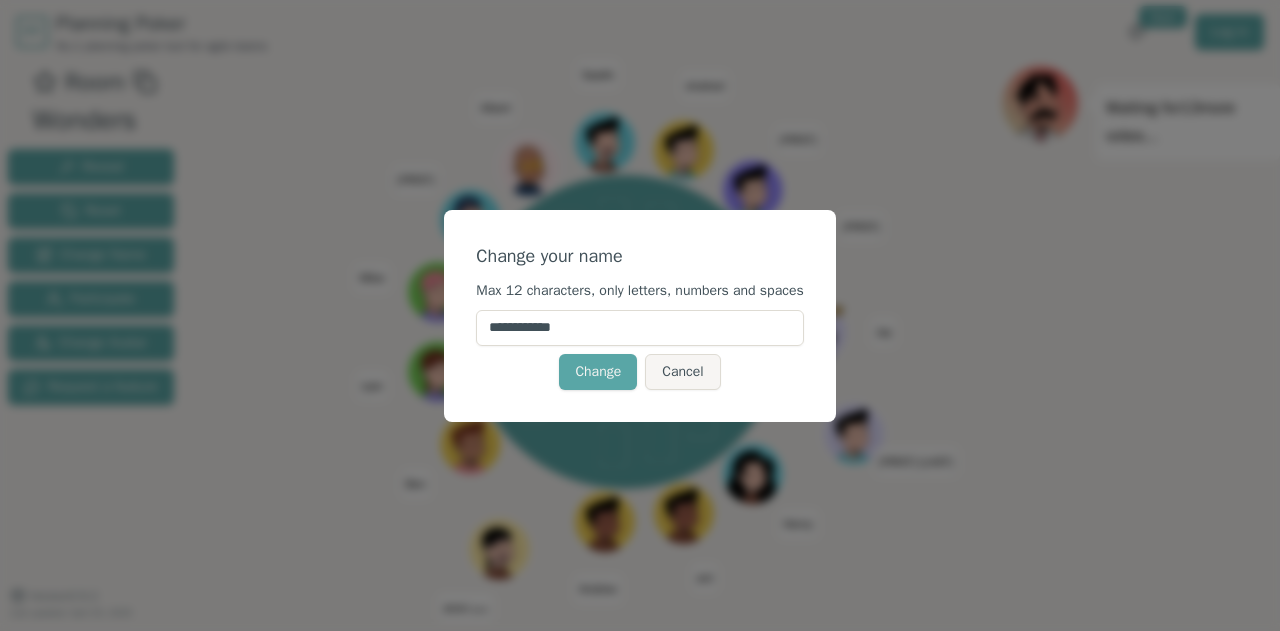 click on "**********" at bounding box center (639, 328) 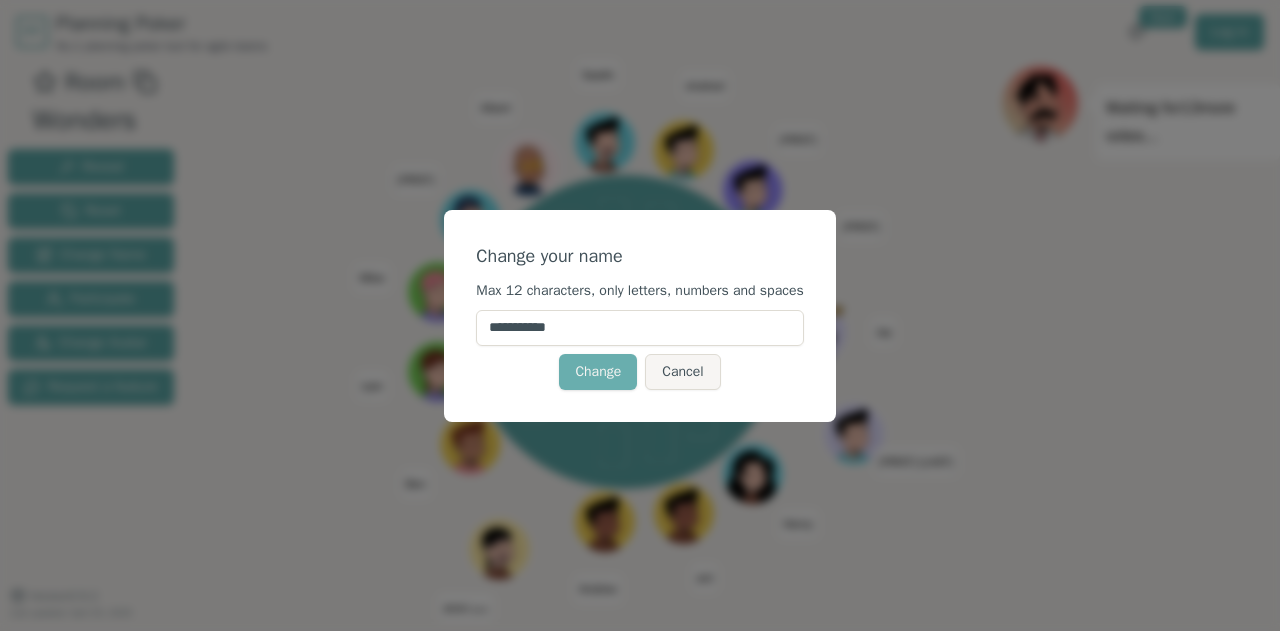 type on "**********" 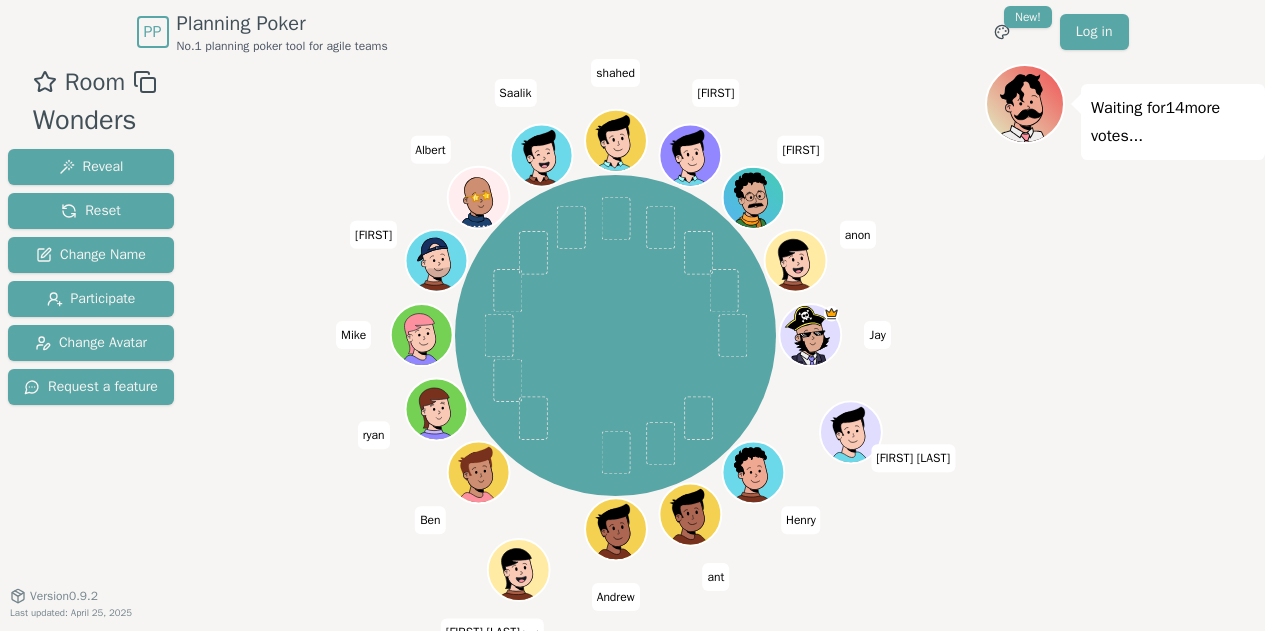 scroll, scrollTop: 16, scrollLeft: 0, axis: vertical 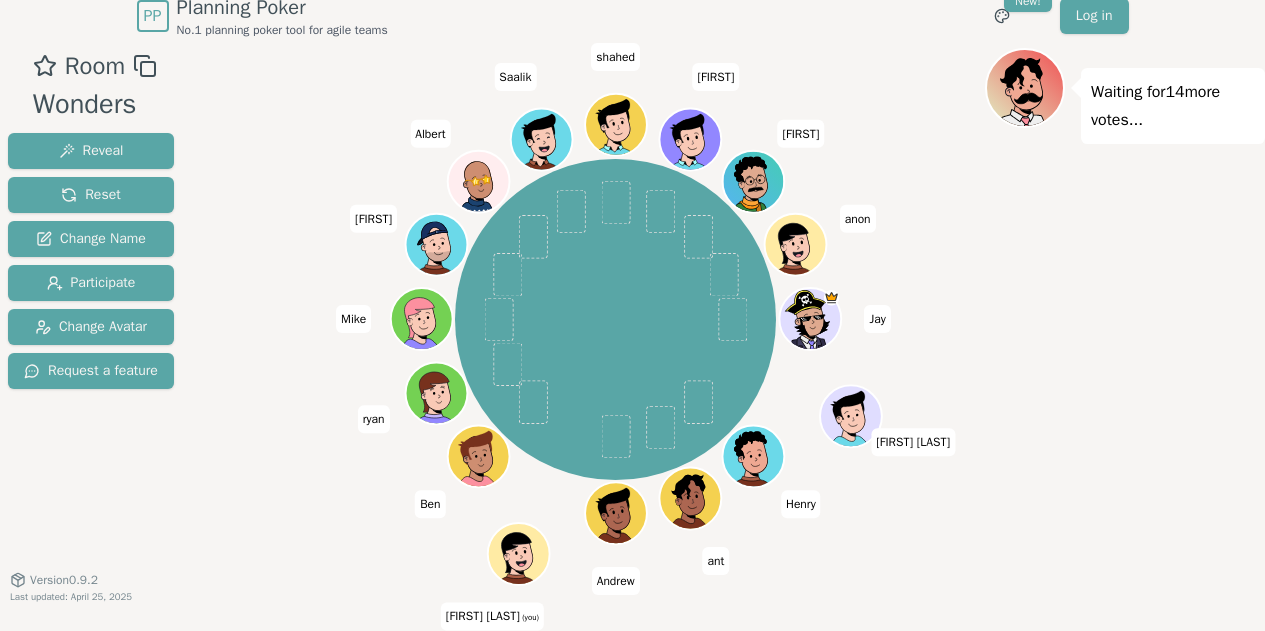 click on "[FIRST] [LAST]   (you)" at bounding box center [492, 617] 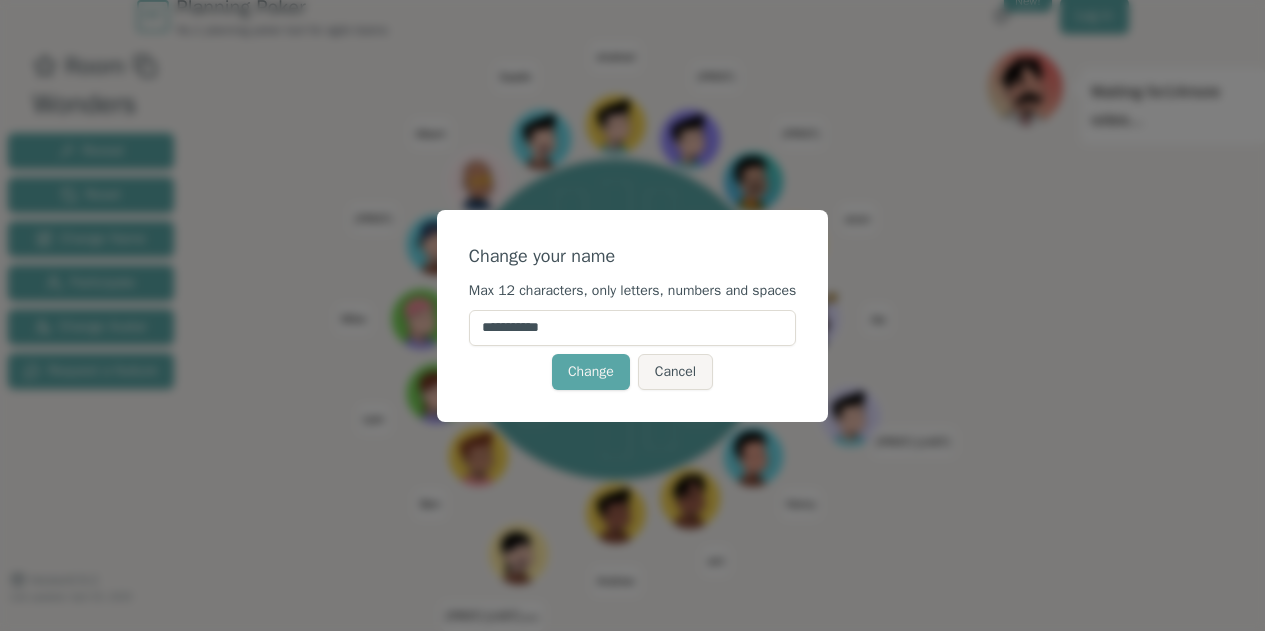 drag, startPoint x: 572, startPoint y: 337, endPoint x: 520, endPoint y: 337, distance: 52 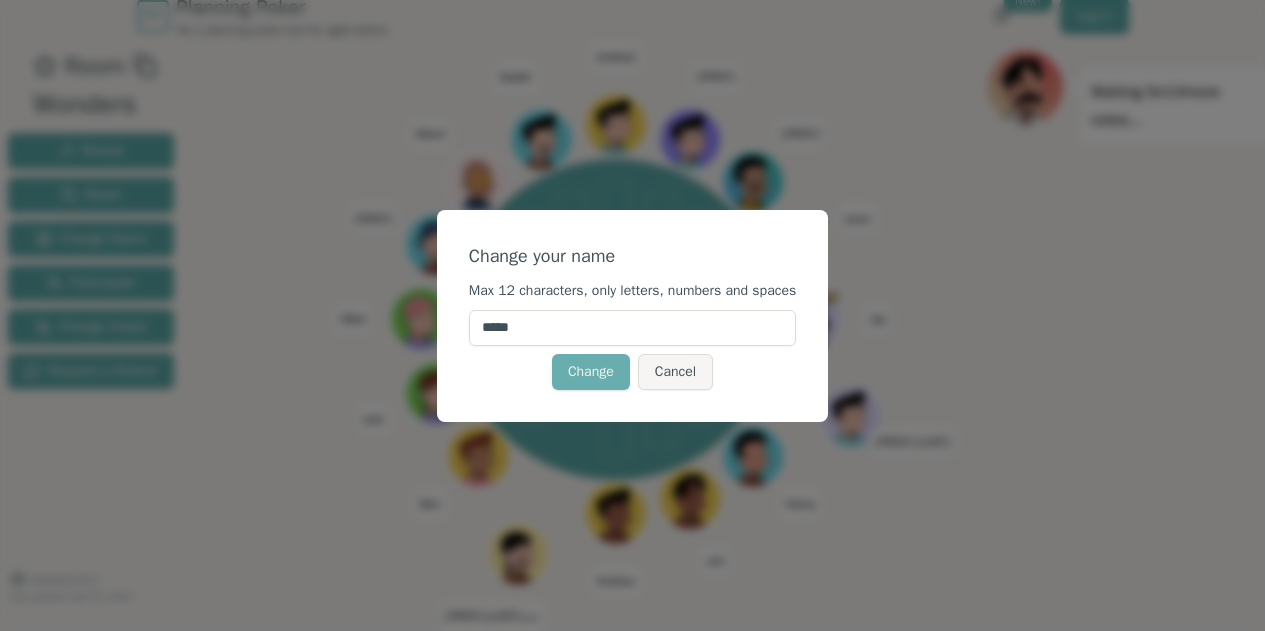 type on "*****" 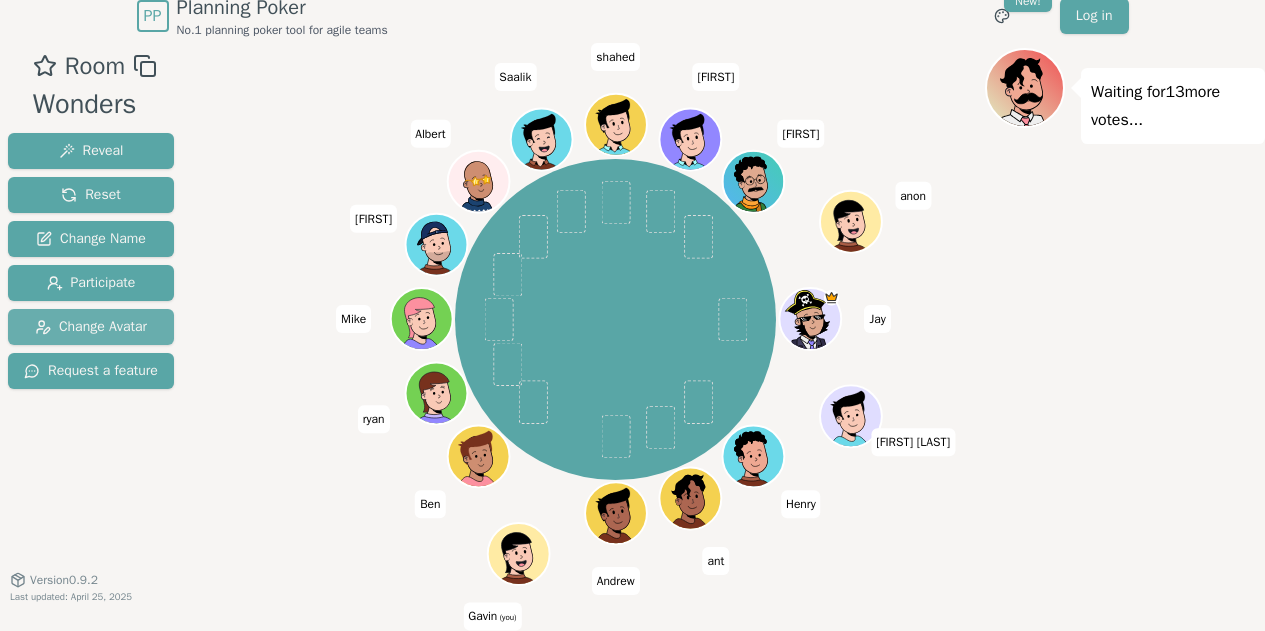 click on "Change Avatar" at bounding box center (91, 327) 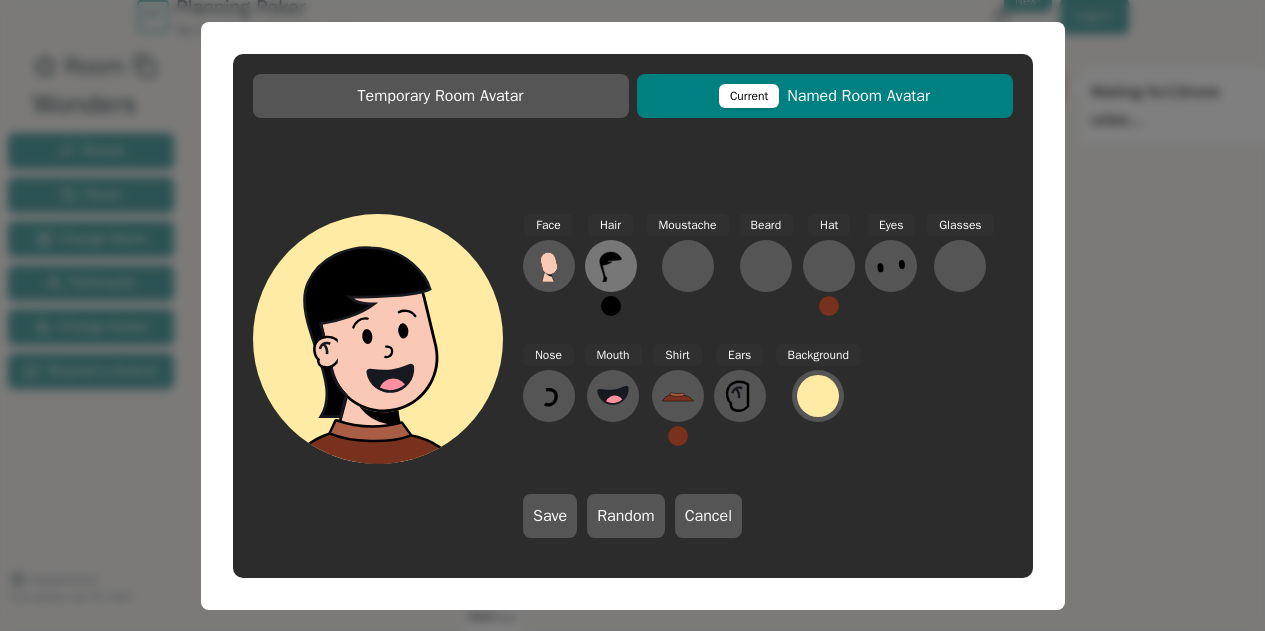 click at bounding box center [549, 266] 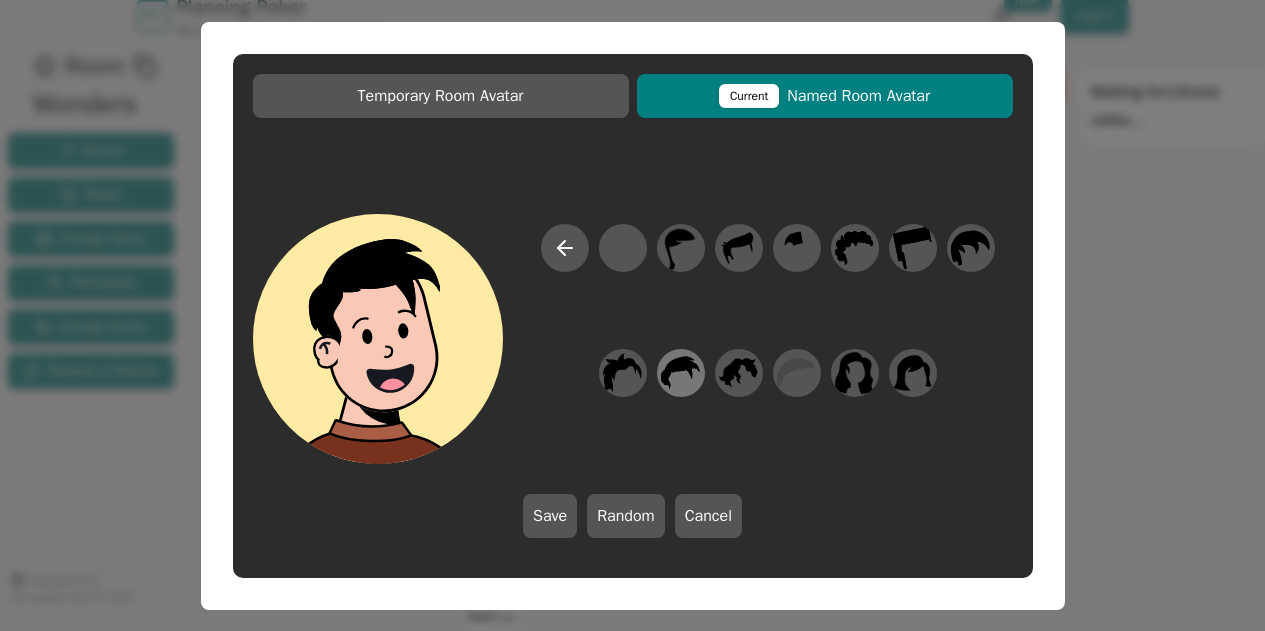 click at bounding box center [680, 248] 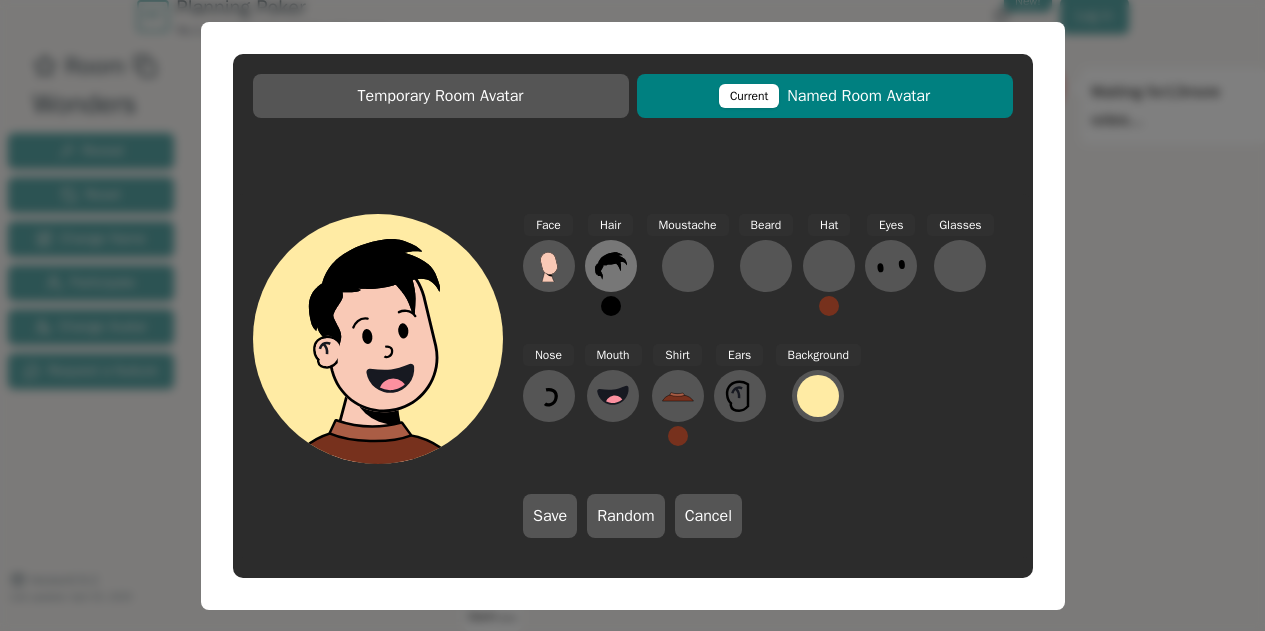 click at bounding box center [549, 266] 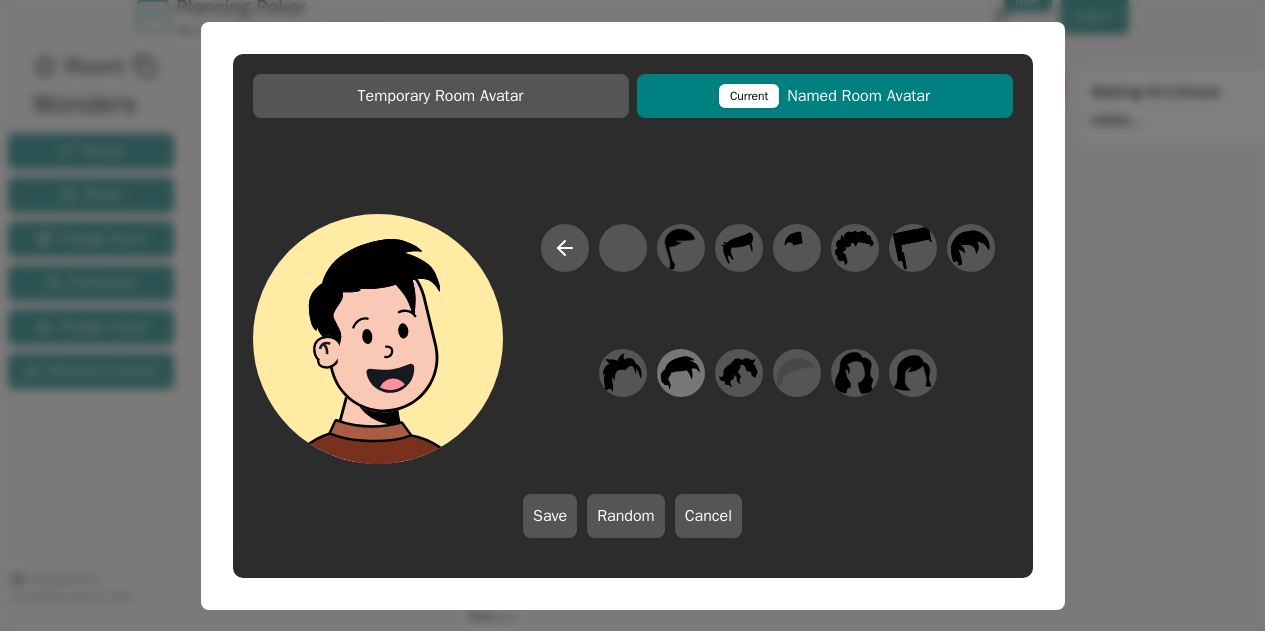 click at bounding box center (680, 247) 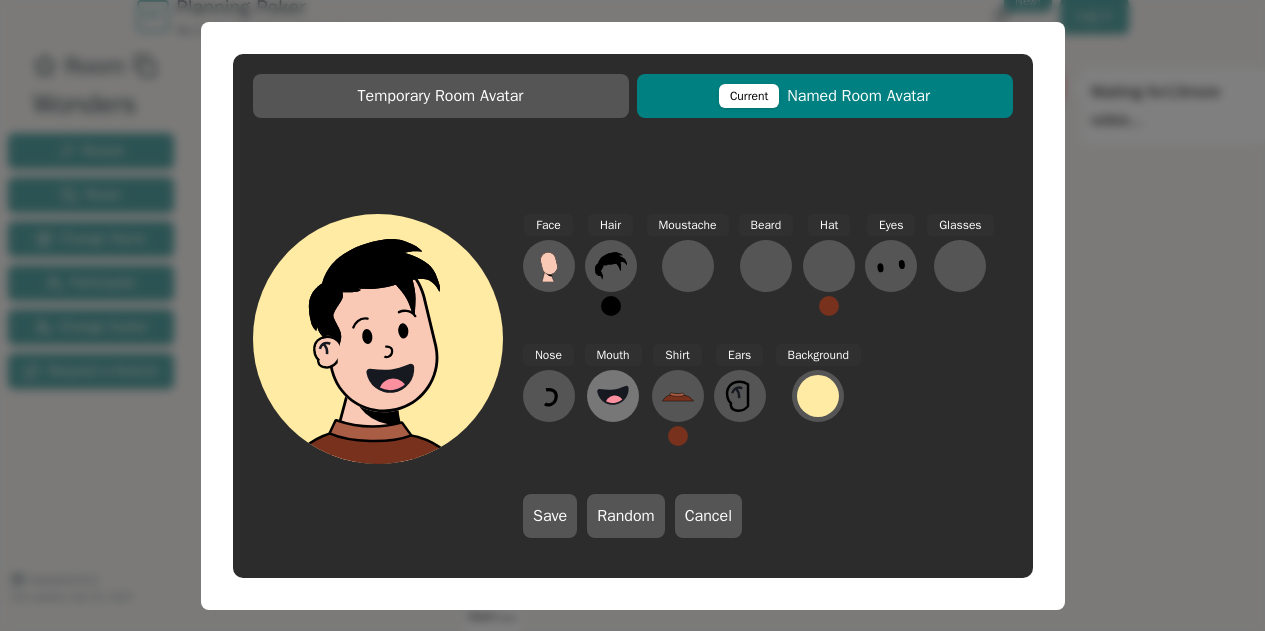 click at bounding box center (548, 276) 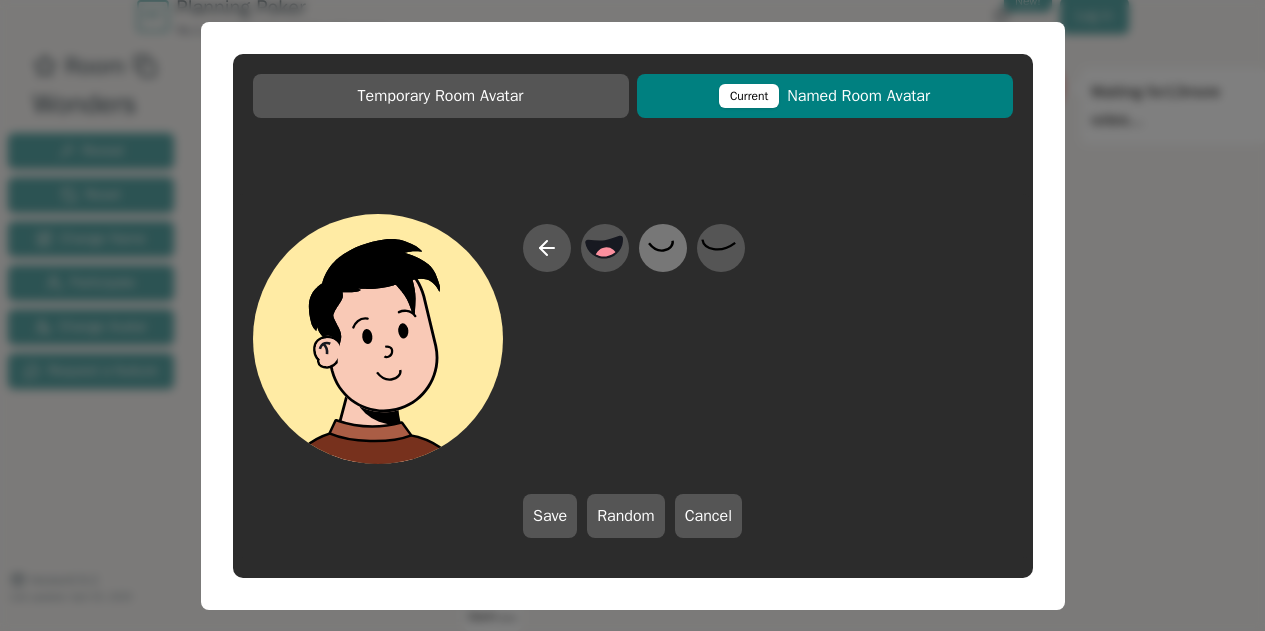 click at bounding box center (604, 247) 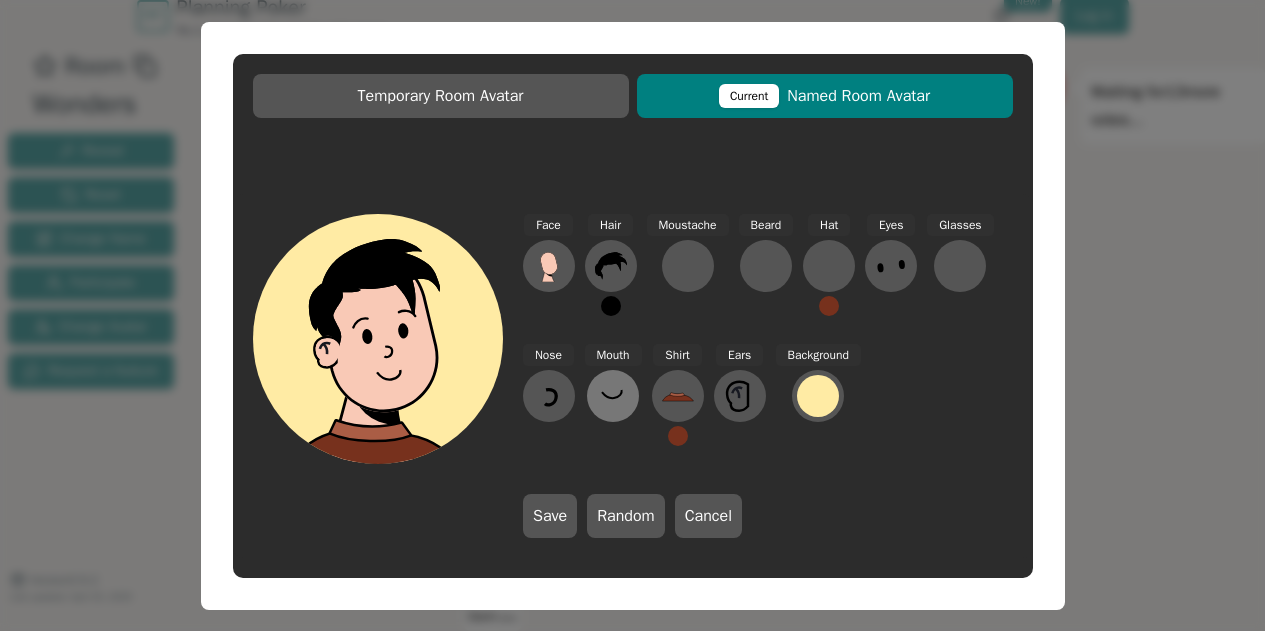 click at bounding box center [549, 266] 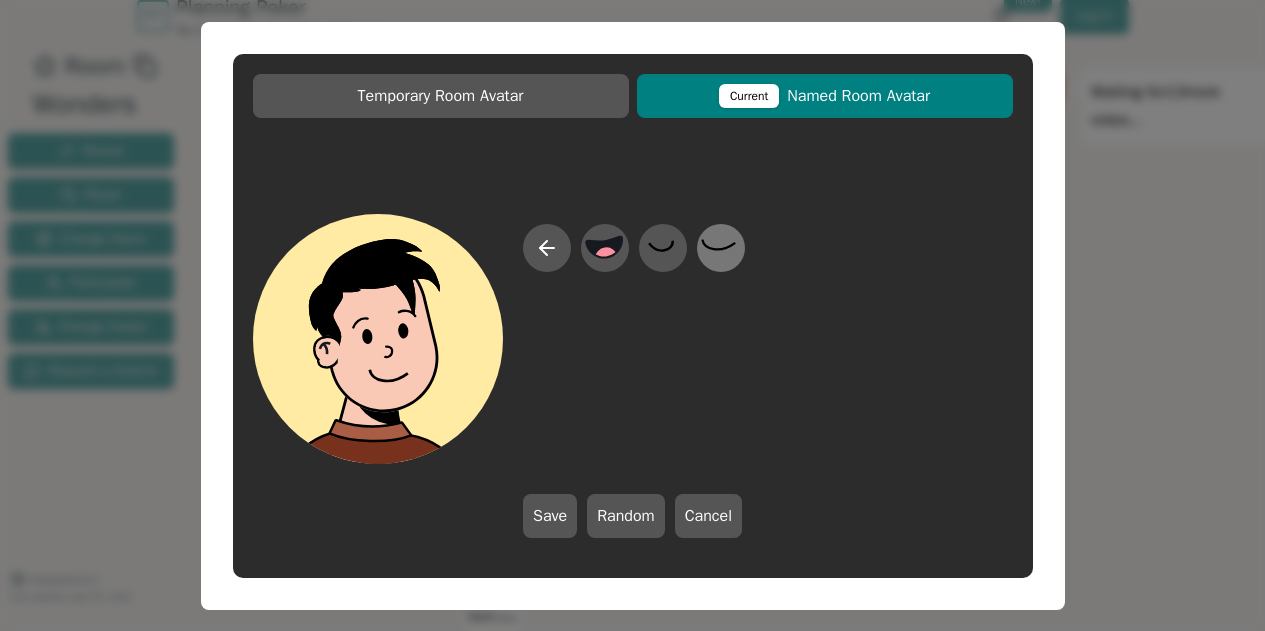 click at bounding box center [604, 247] 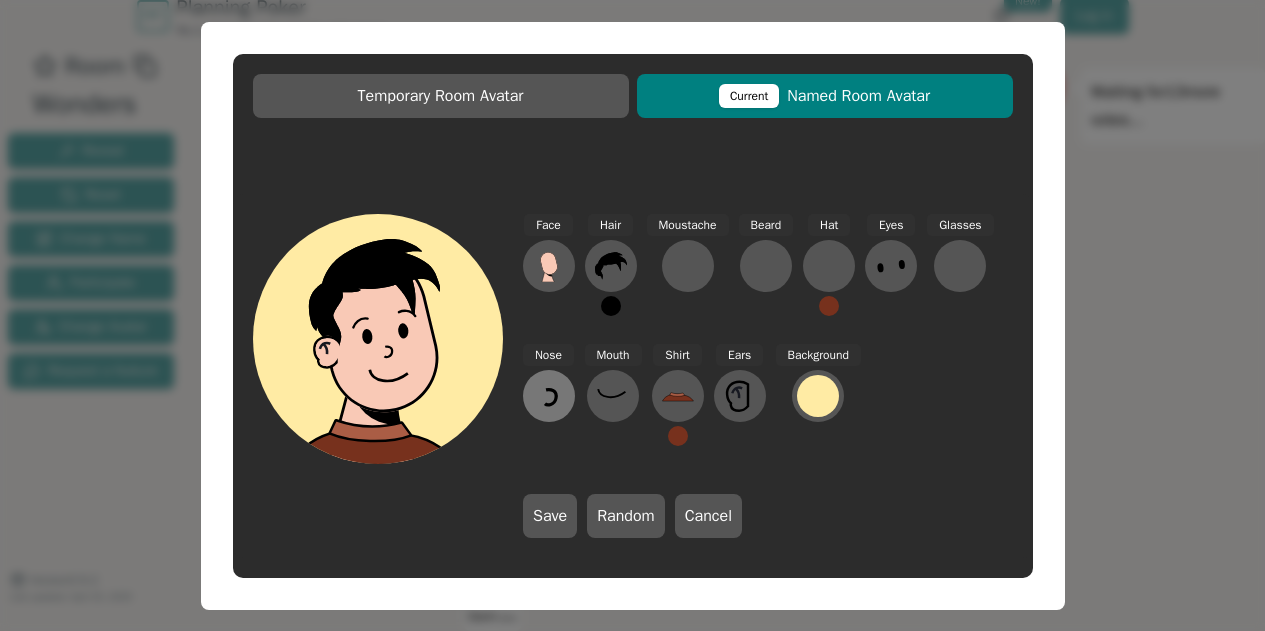 click at bounding box center [549, 266] 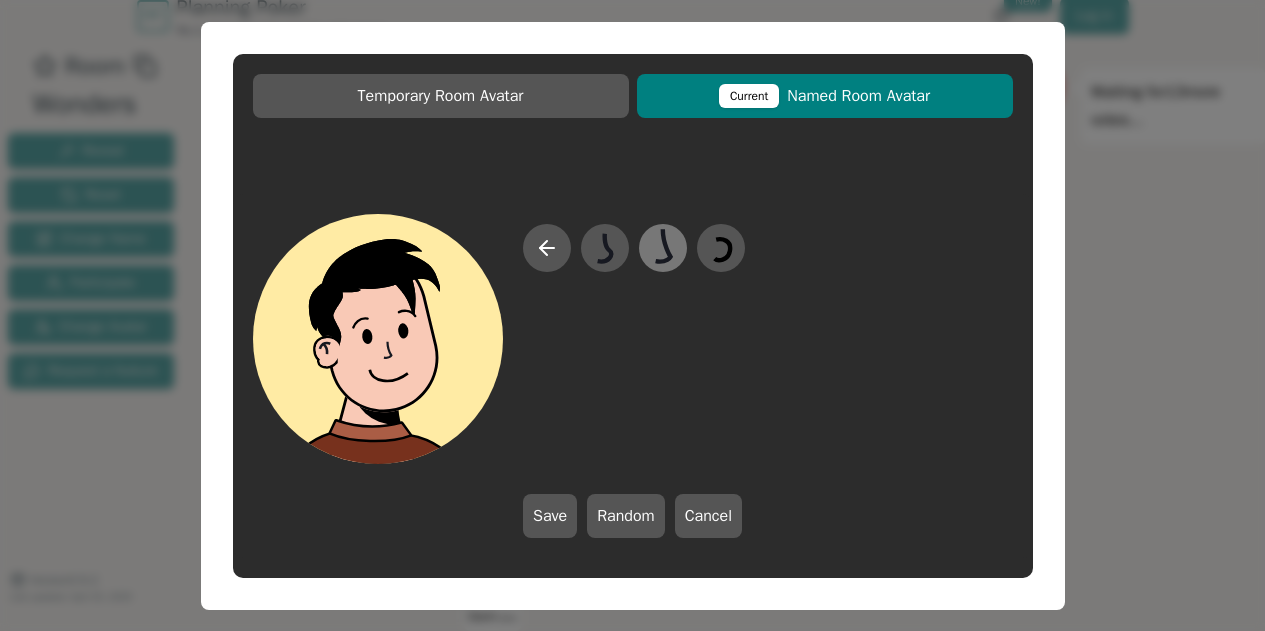 click at bounding box center (605, 247) 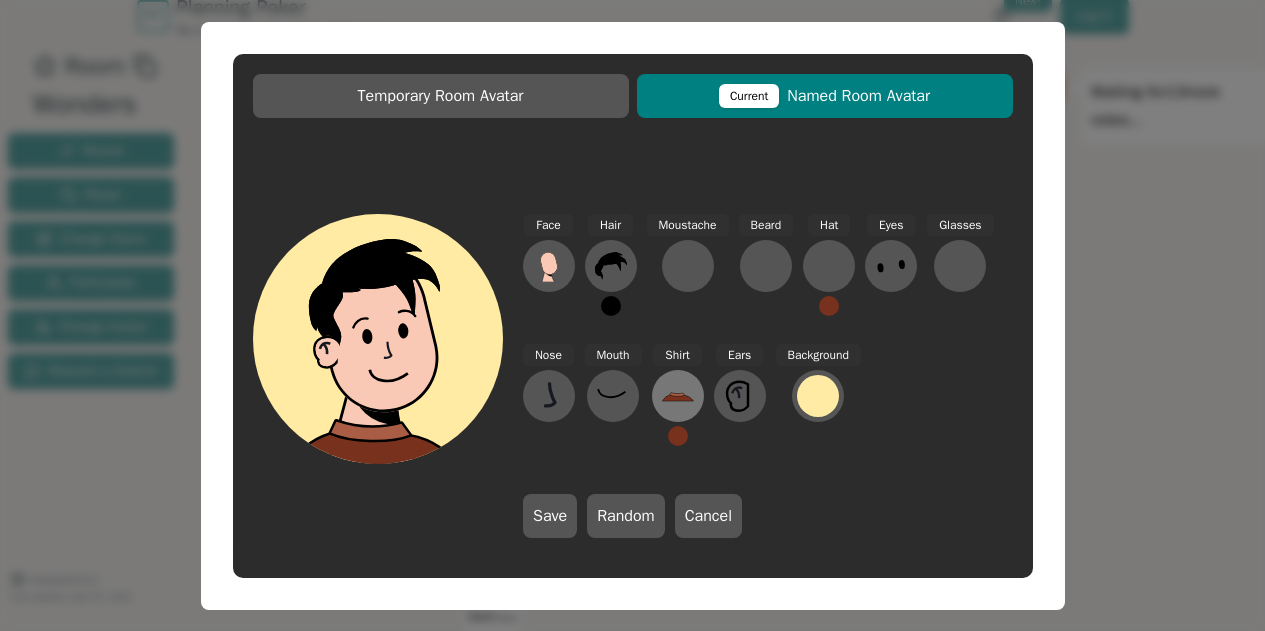 click at bounding box center [549, 266] 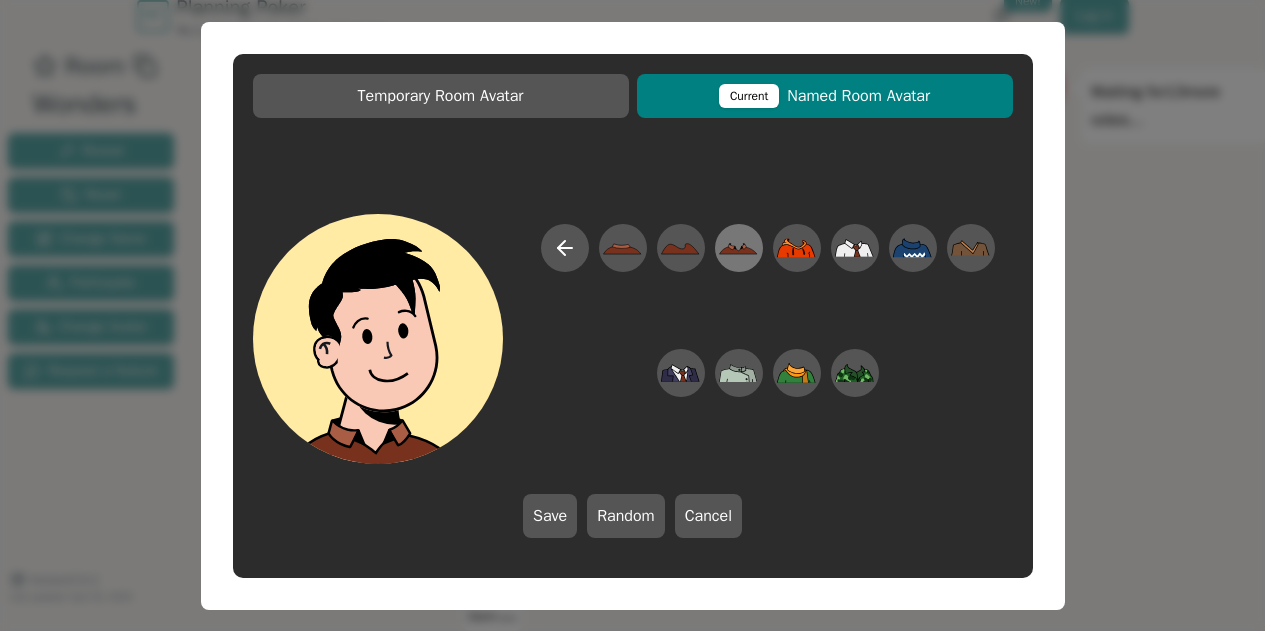 click at bounding box center (622, 247) 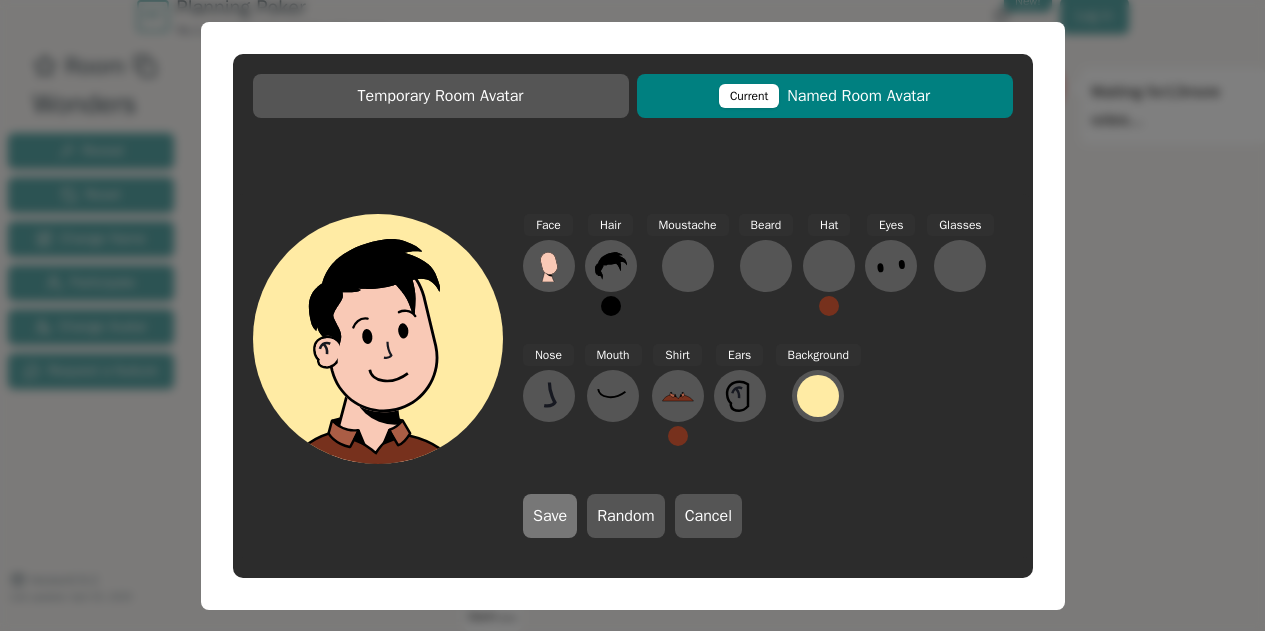 click on "Save" at bounding box center (550, 516) 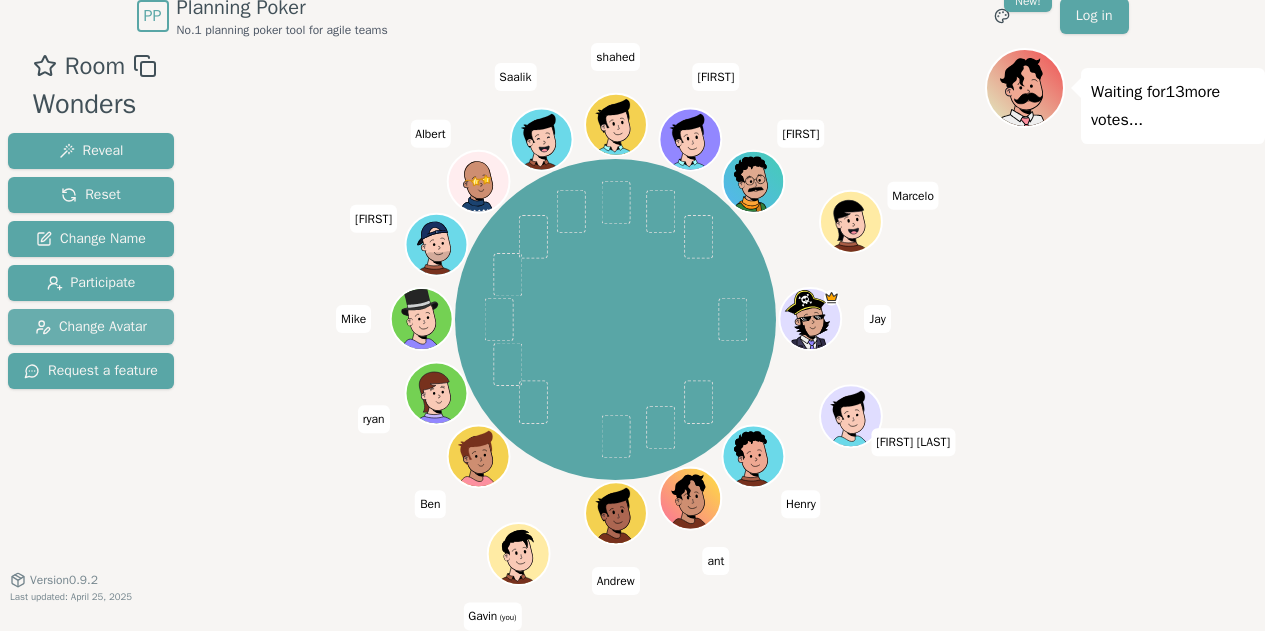 click on "Change Avatar" at bounding box center [91, 327] 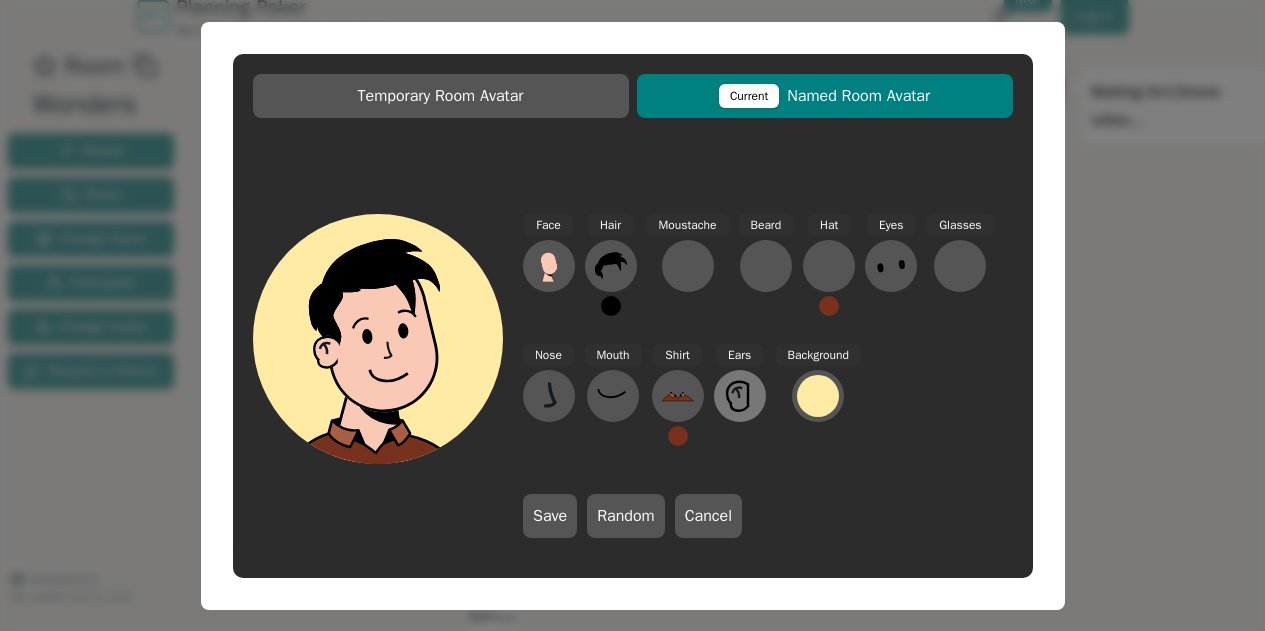 click at bounding box center (548, 276) 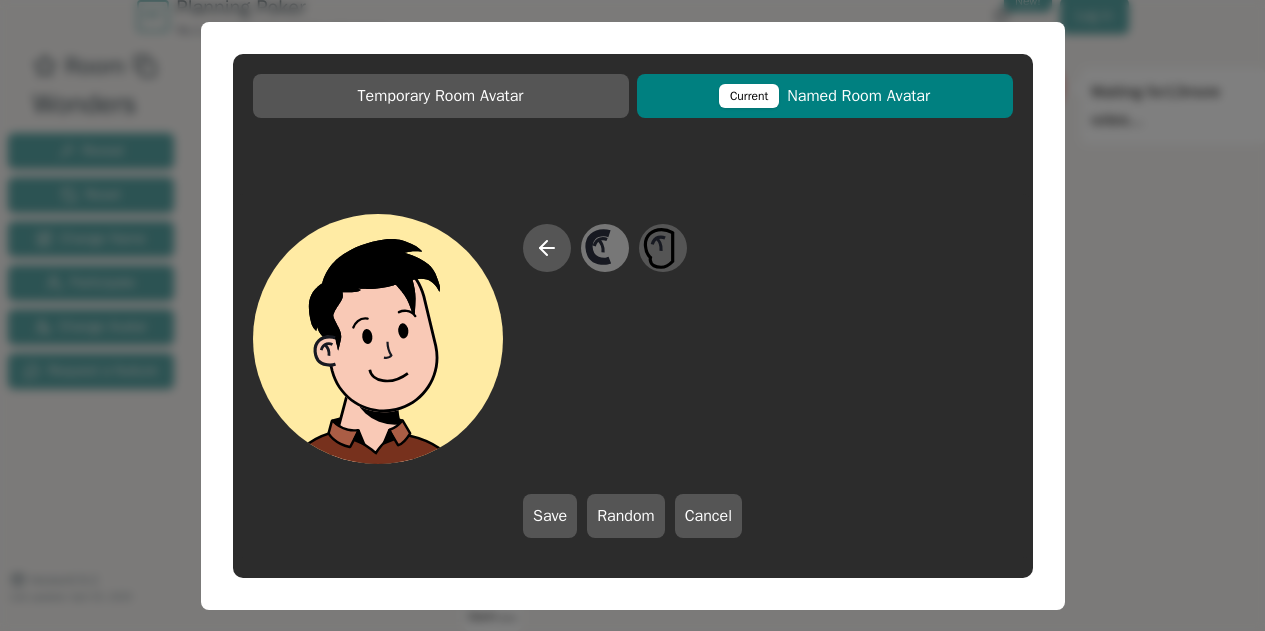 click at bounding box center [604, 247] 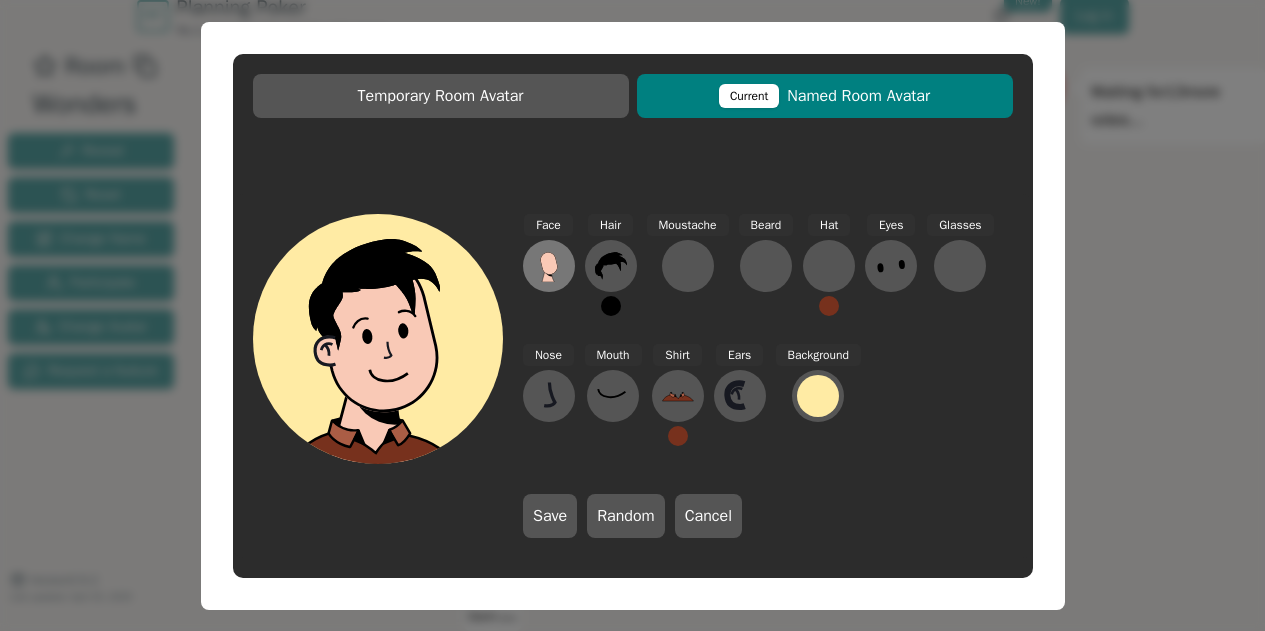 click at bounding box center (549, 266) 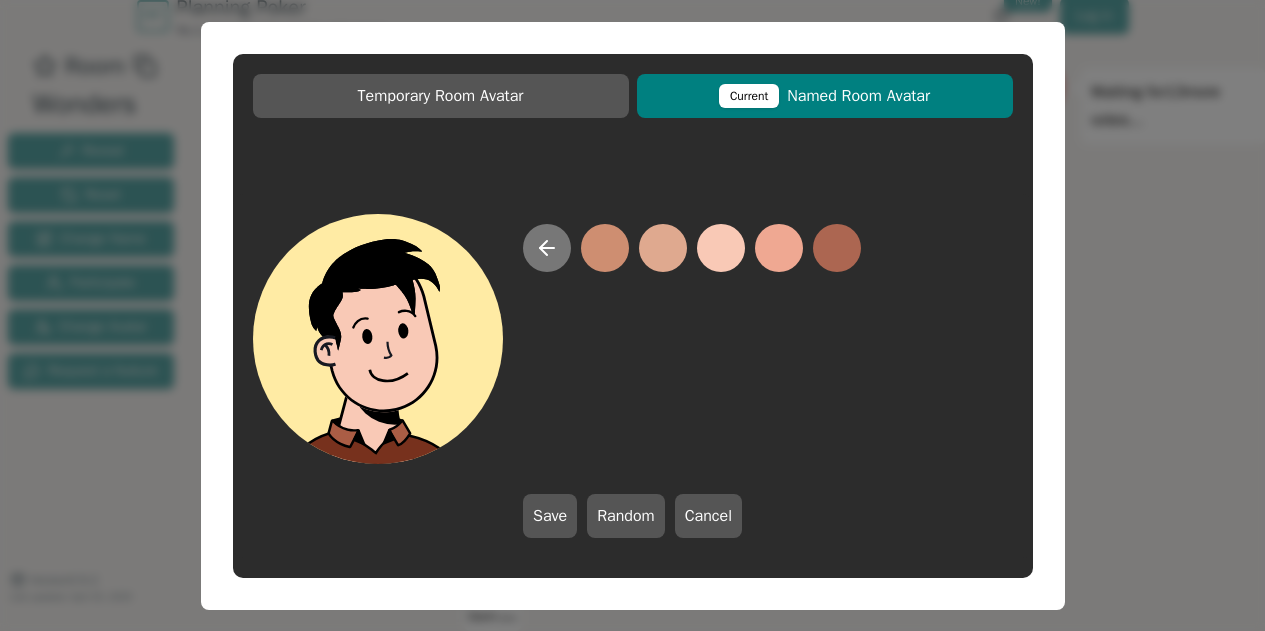click at bounding box center (547, 248) 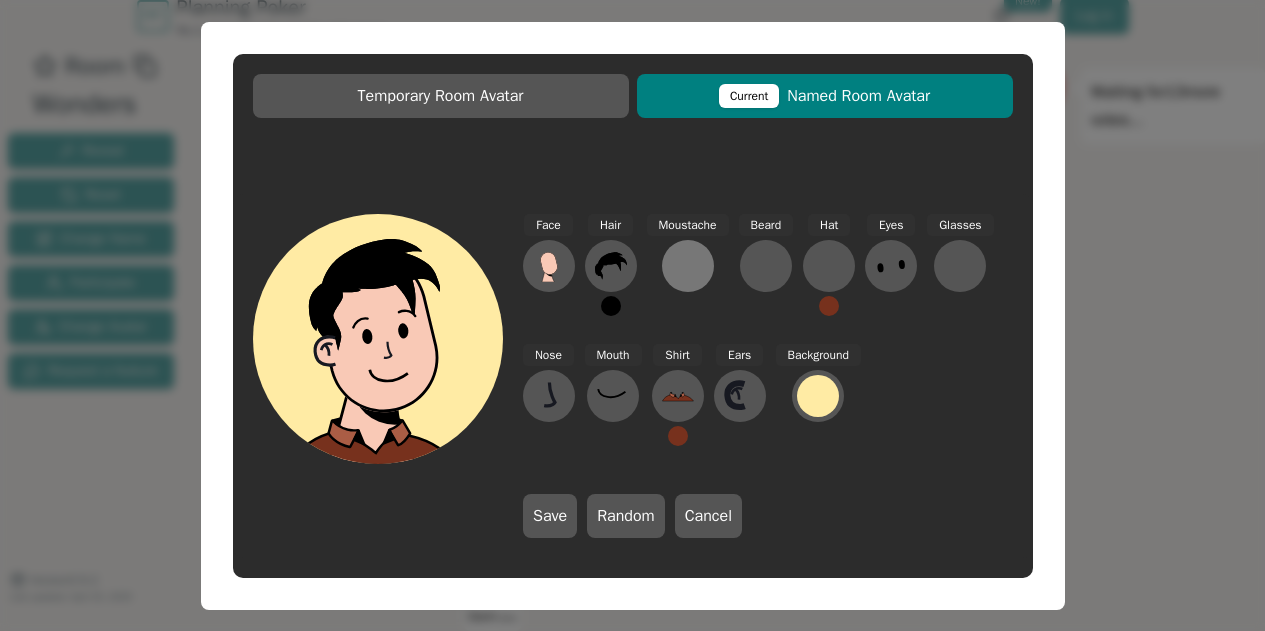click at bounding box center (549, 266) 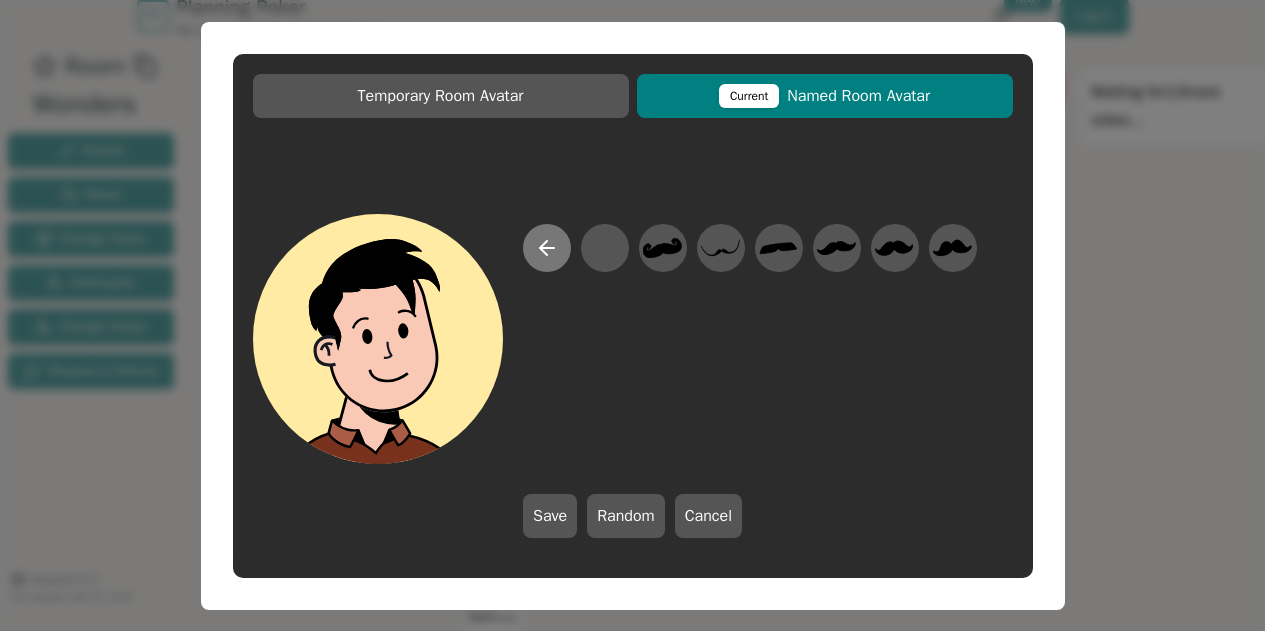 click at bounding box center (547, 248) 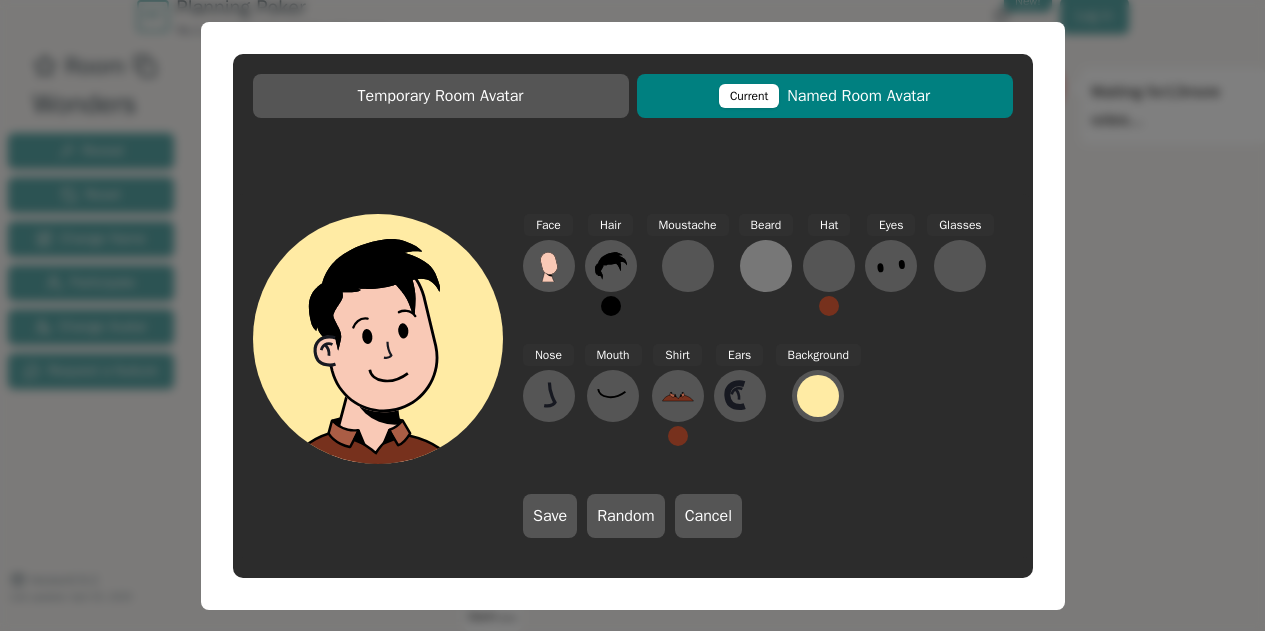 click at bounding box center (549, 266) 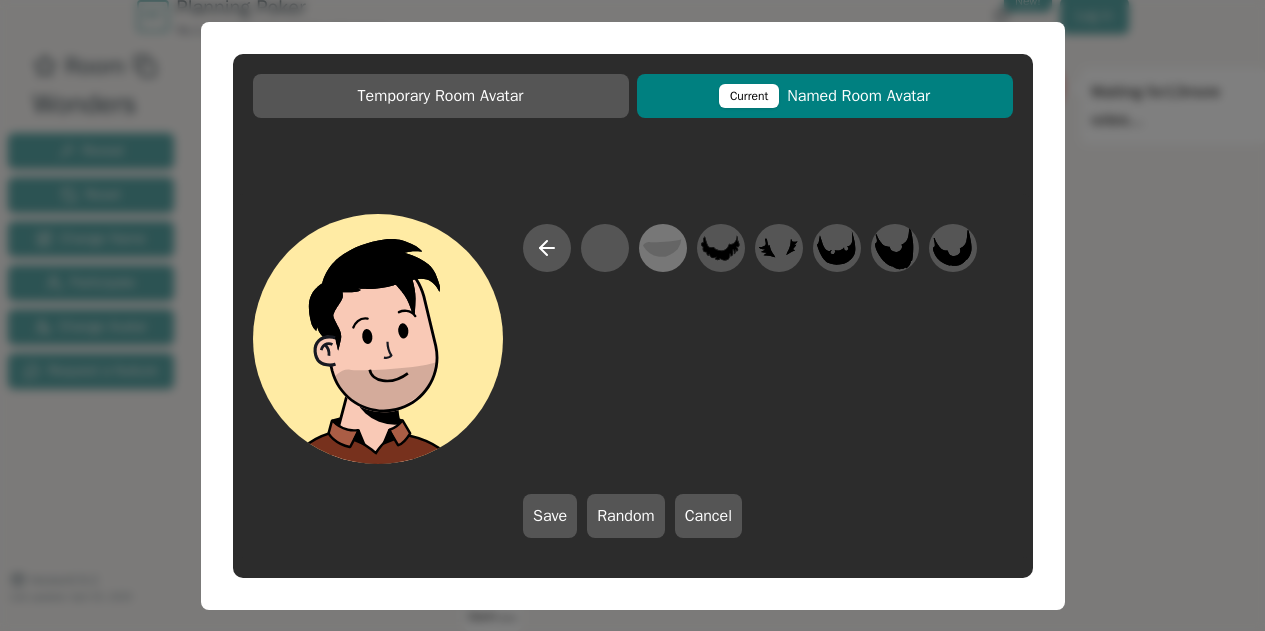click at bounding box center (662, 248) 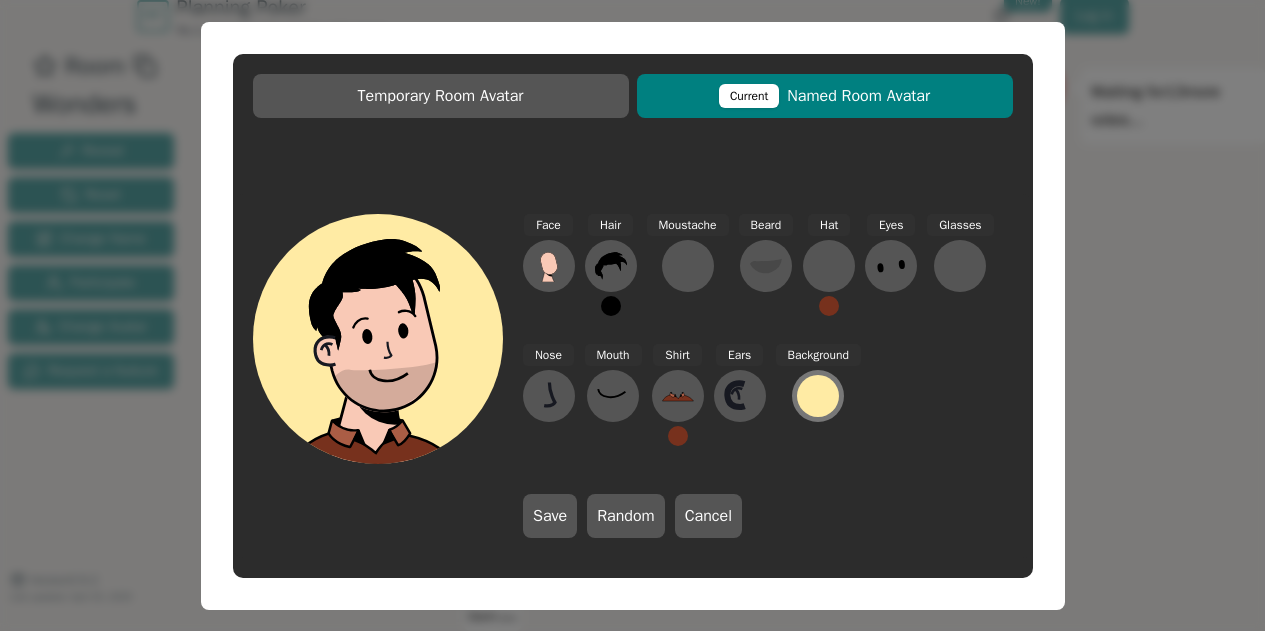 click at bounding box center [818, 396] 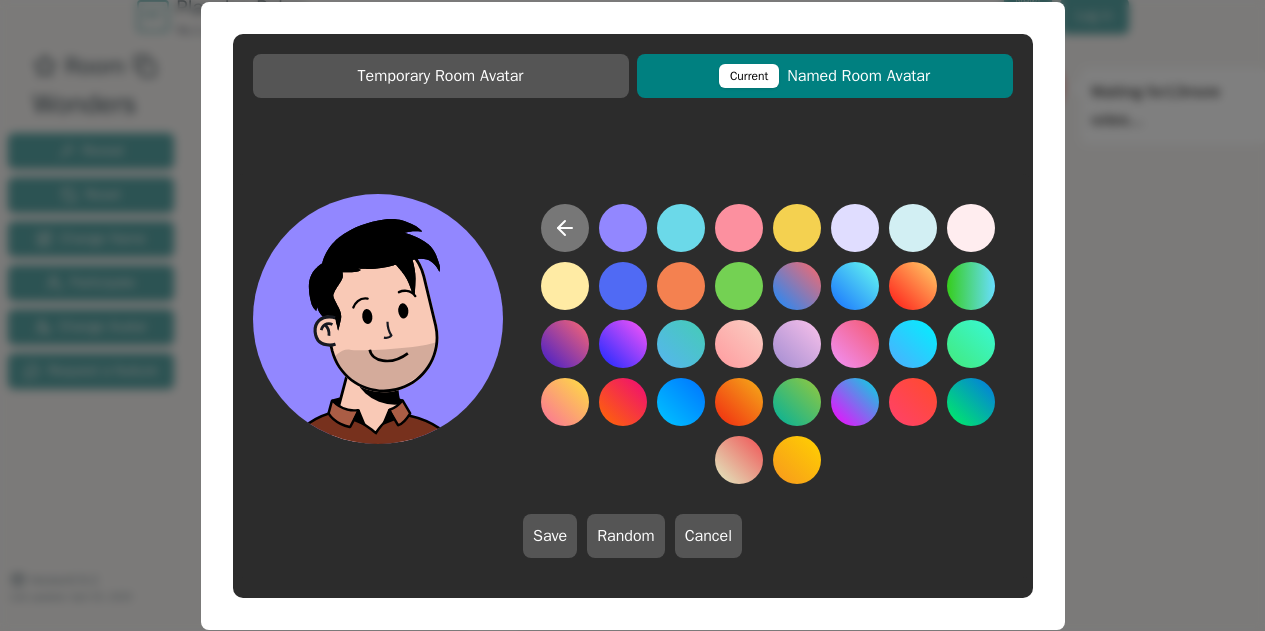 click at bounding box center [565, 228] 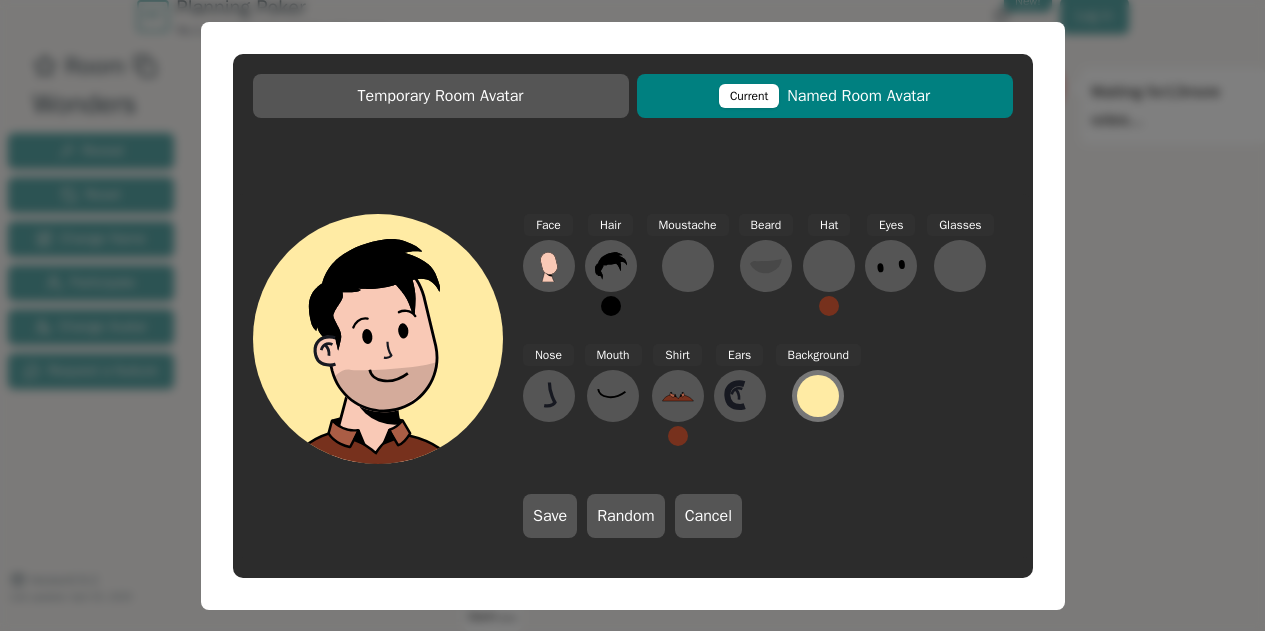 click at bounding box center (818, 396) 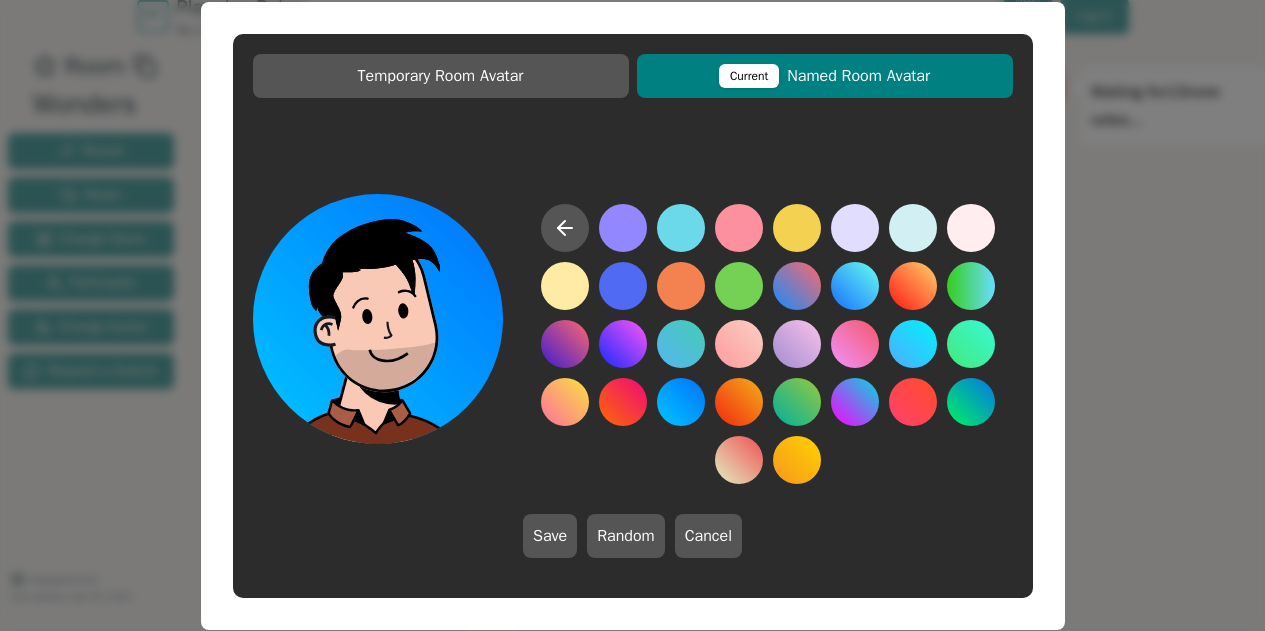 click at bounding box center (681, 402) 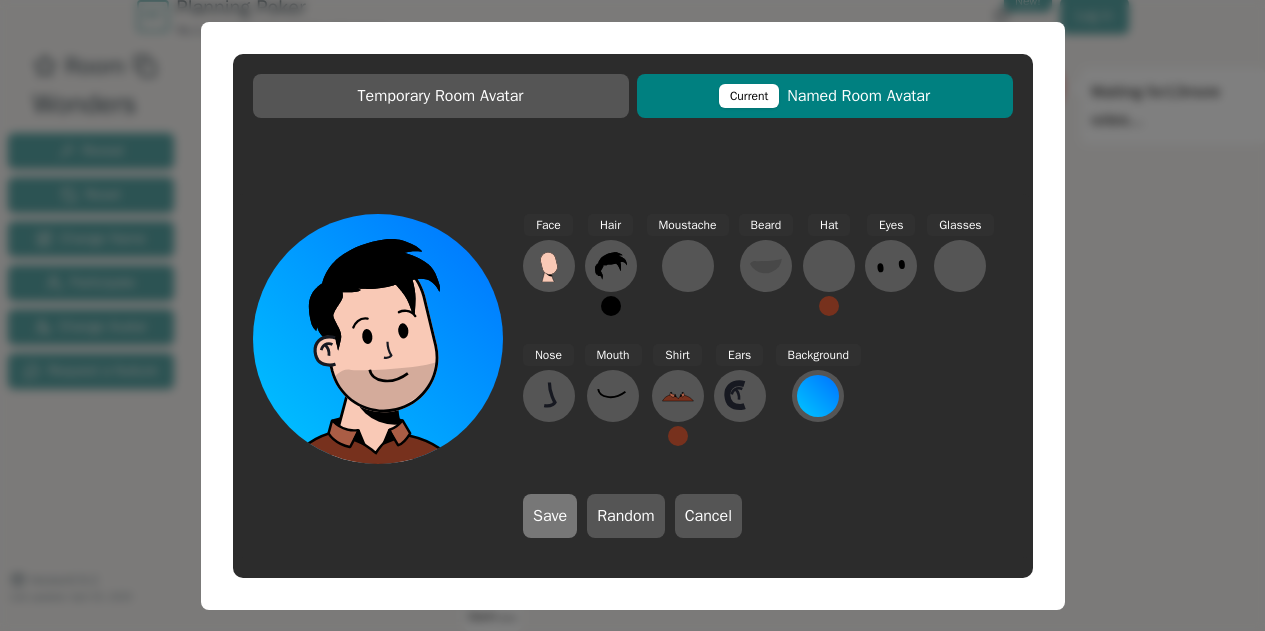 click on "Save" at bounding box center (550, 516) 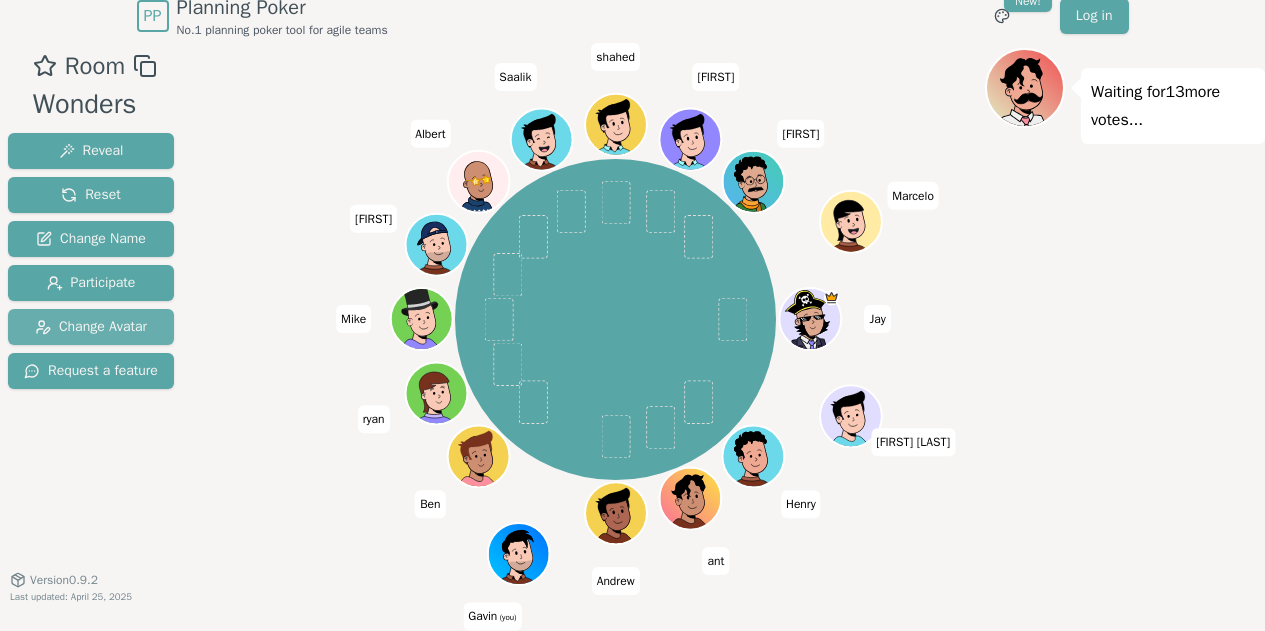 click on "Change Avatar" at bounding box center [91, 327] 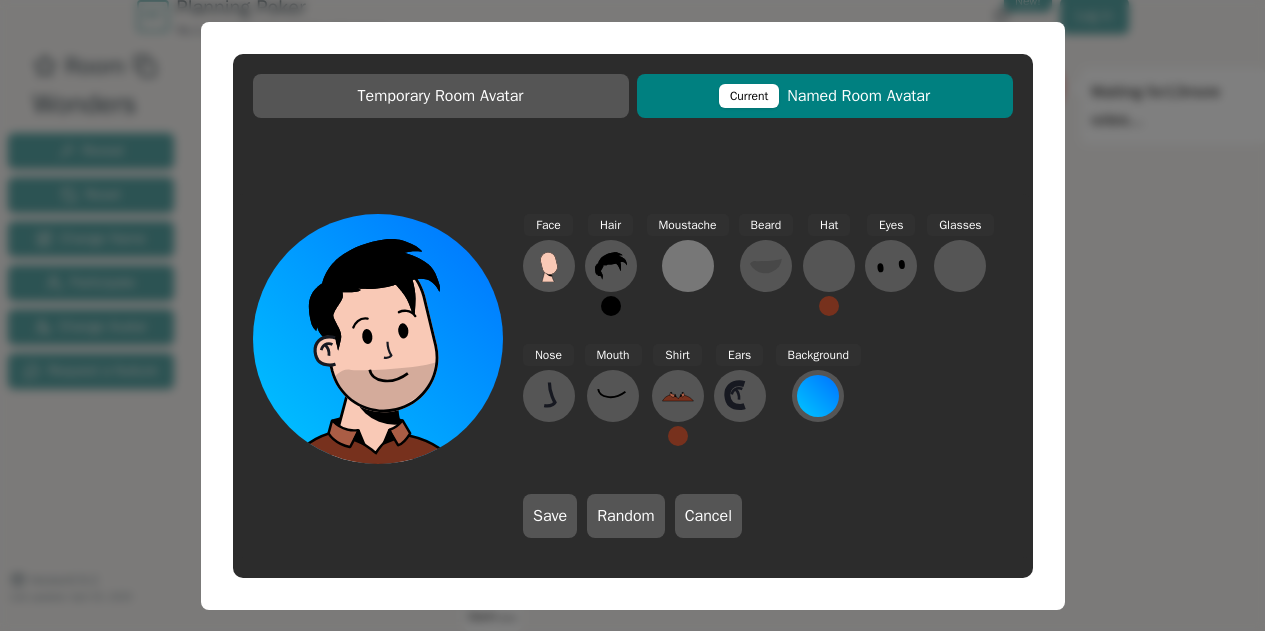 click at bounding box center (549, 266) 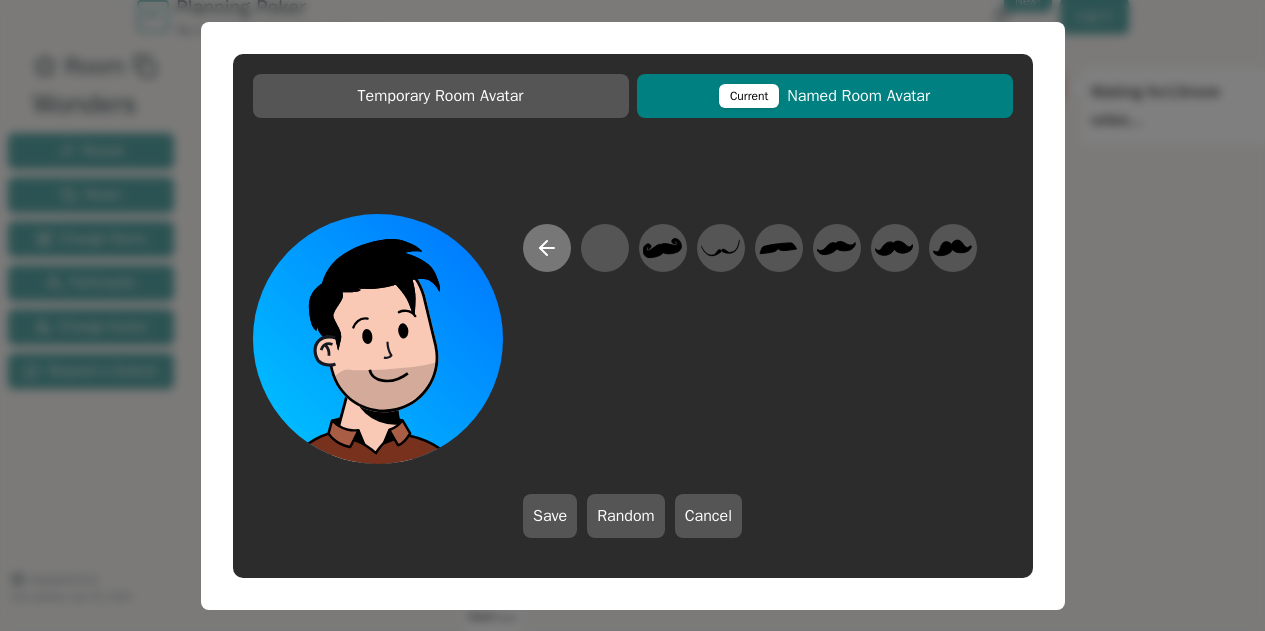 click at bounding box center [547, 248] 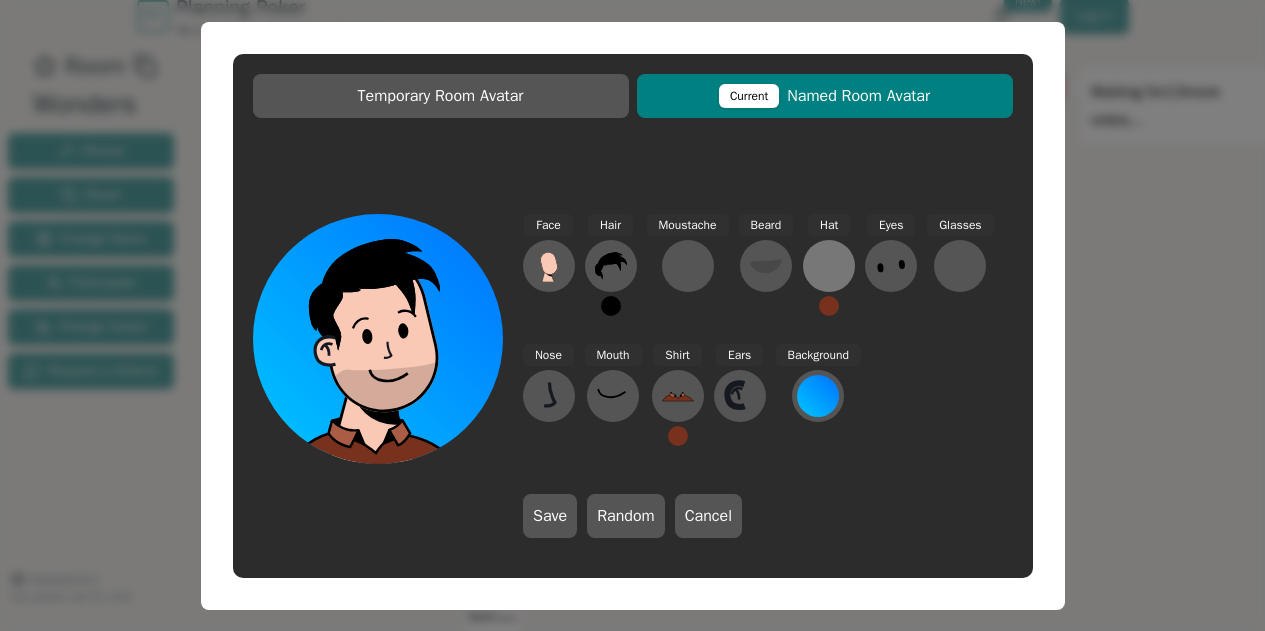 click at bounding box center (549, 266) 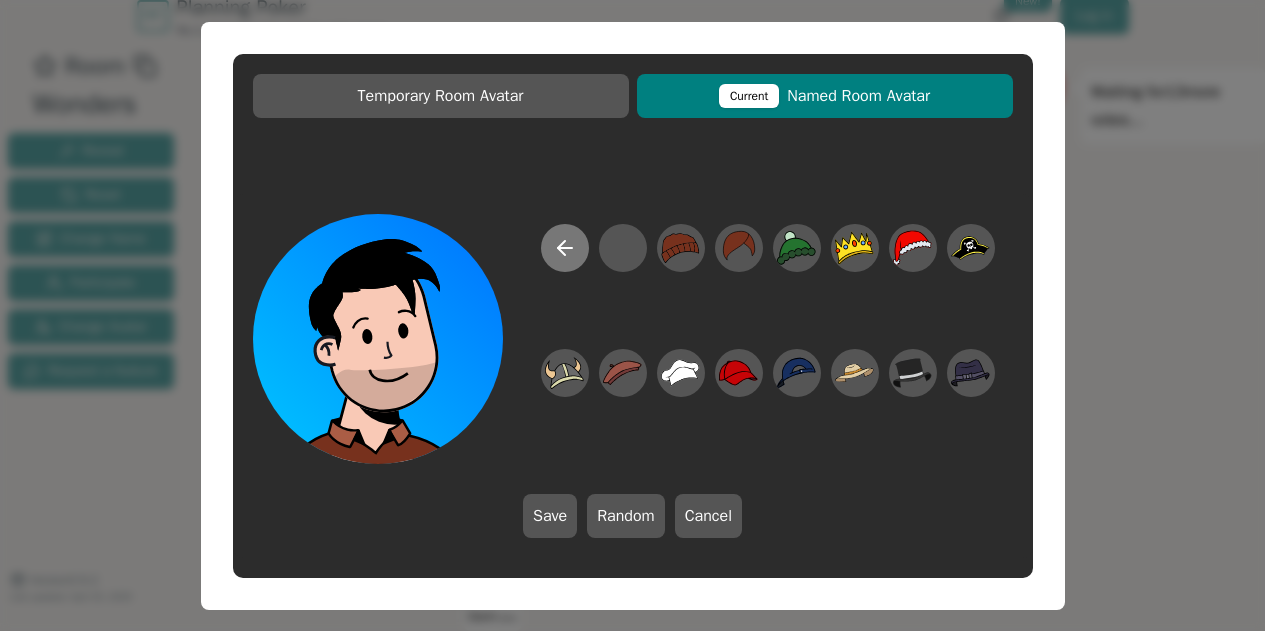 click at bounding box center (565, 248) 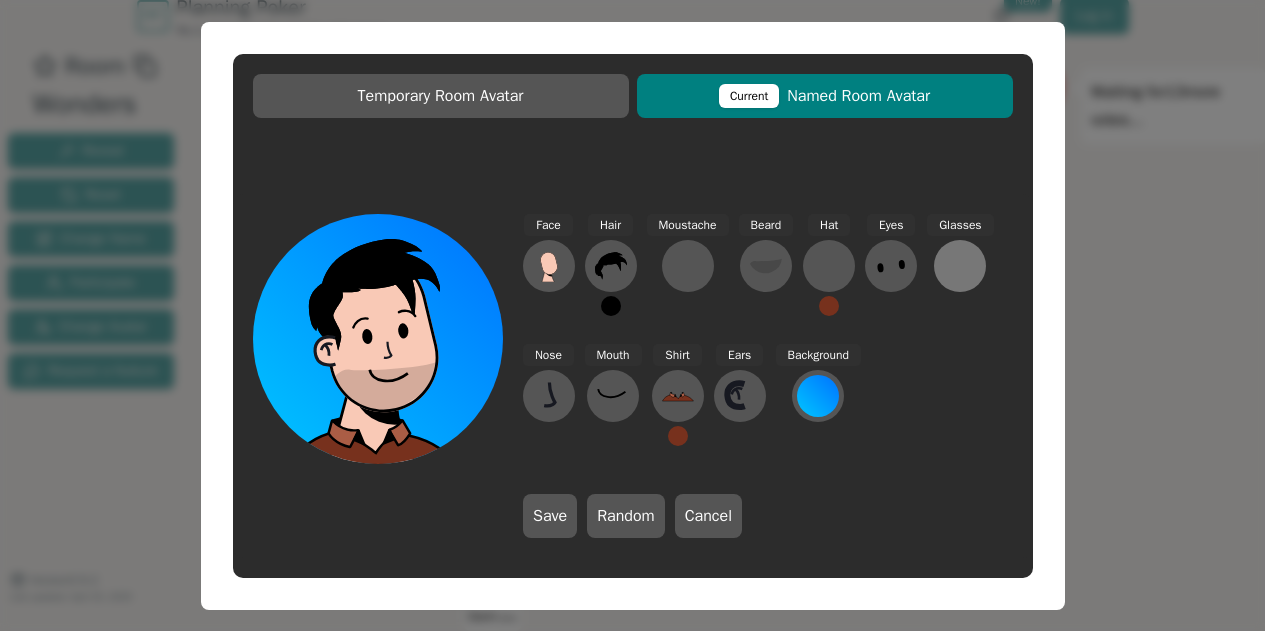 click at bounding box center (549, 266) 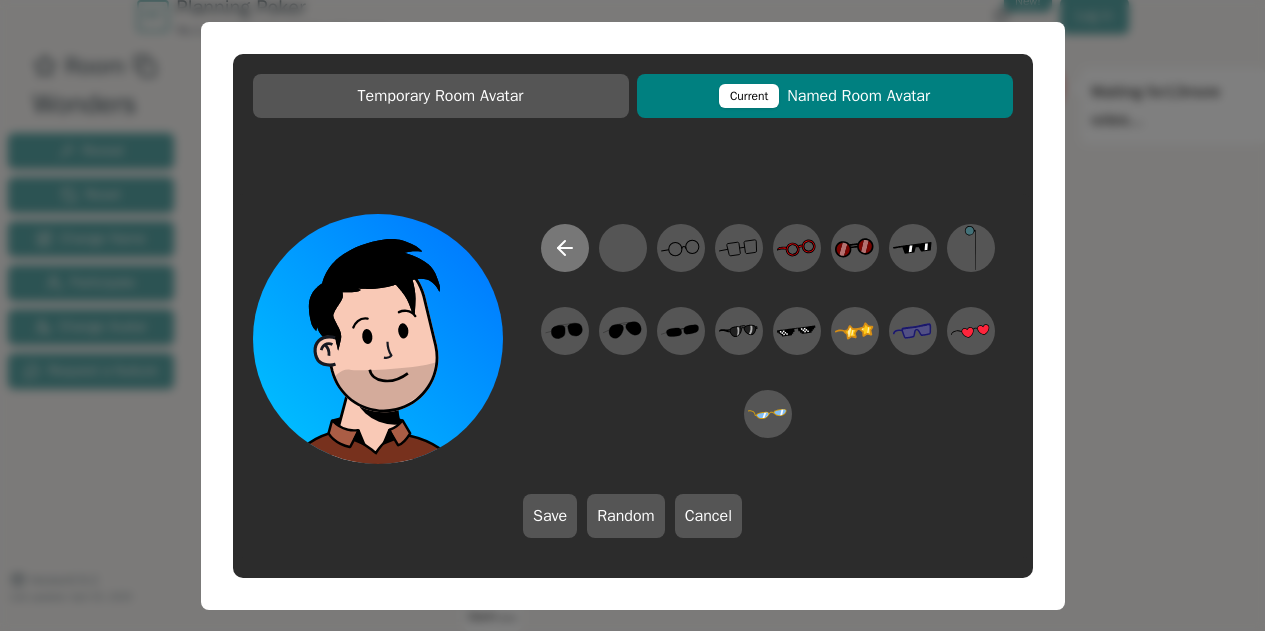 click at bounding box center [561, 248] 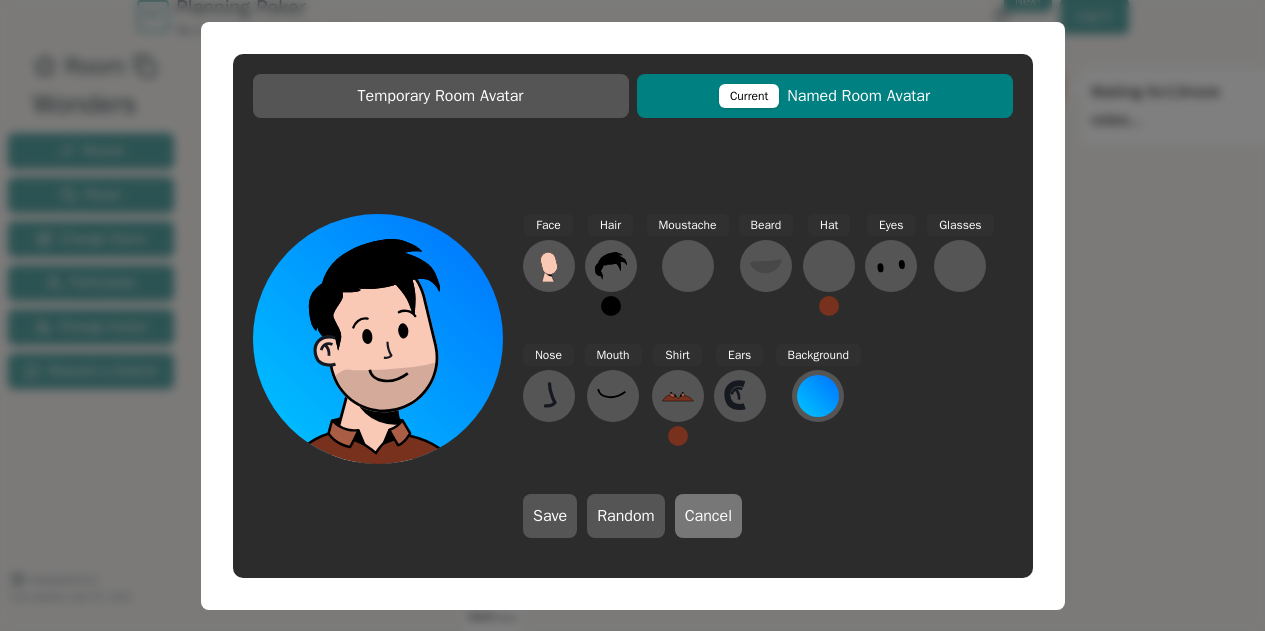 click on "Cancel" at bounding box center (708, 516) 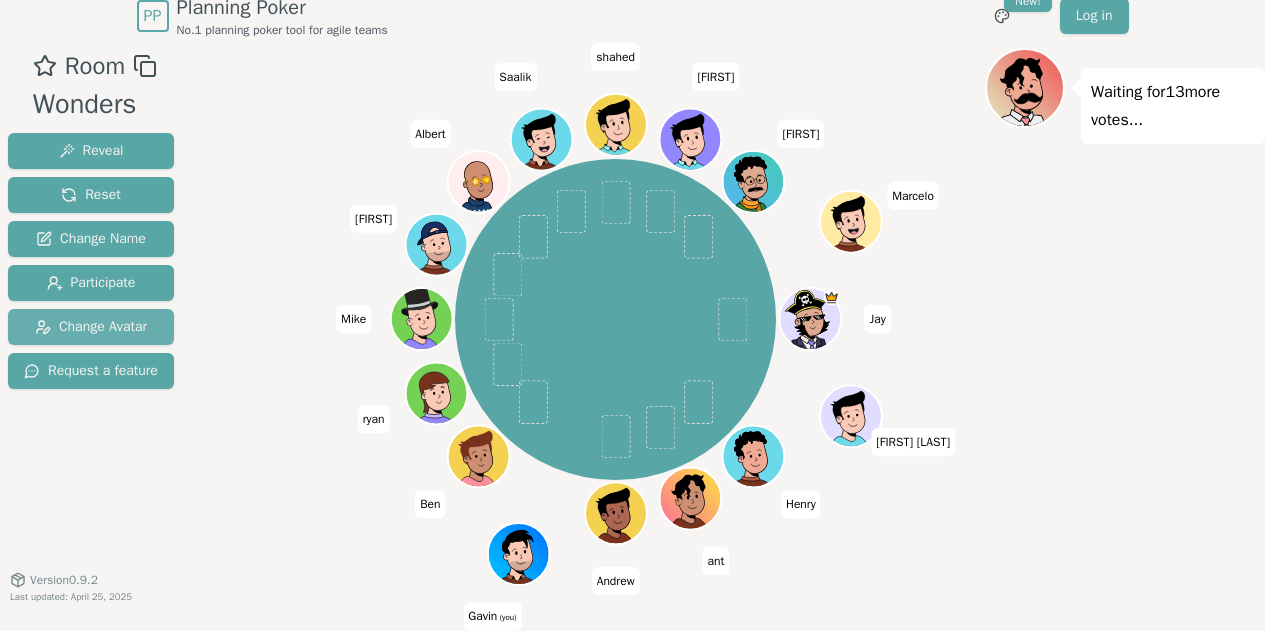click on "Change Avatar" at bounding box center [91, 327] 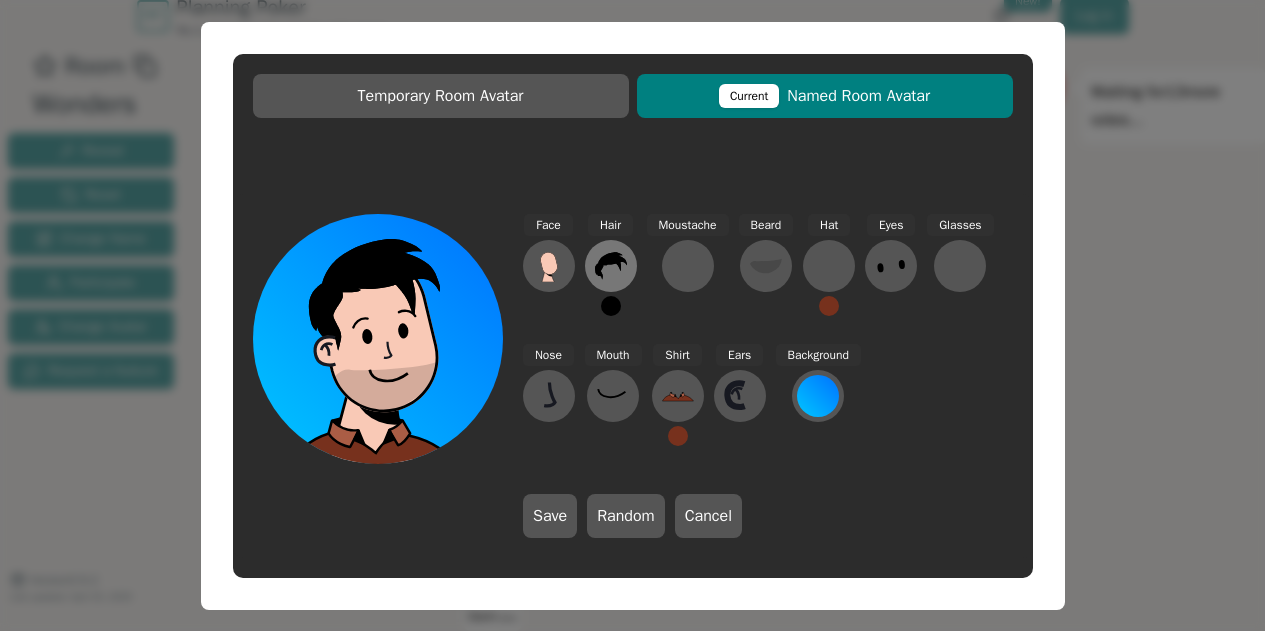 click at bounding box center (549, 266) 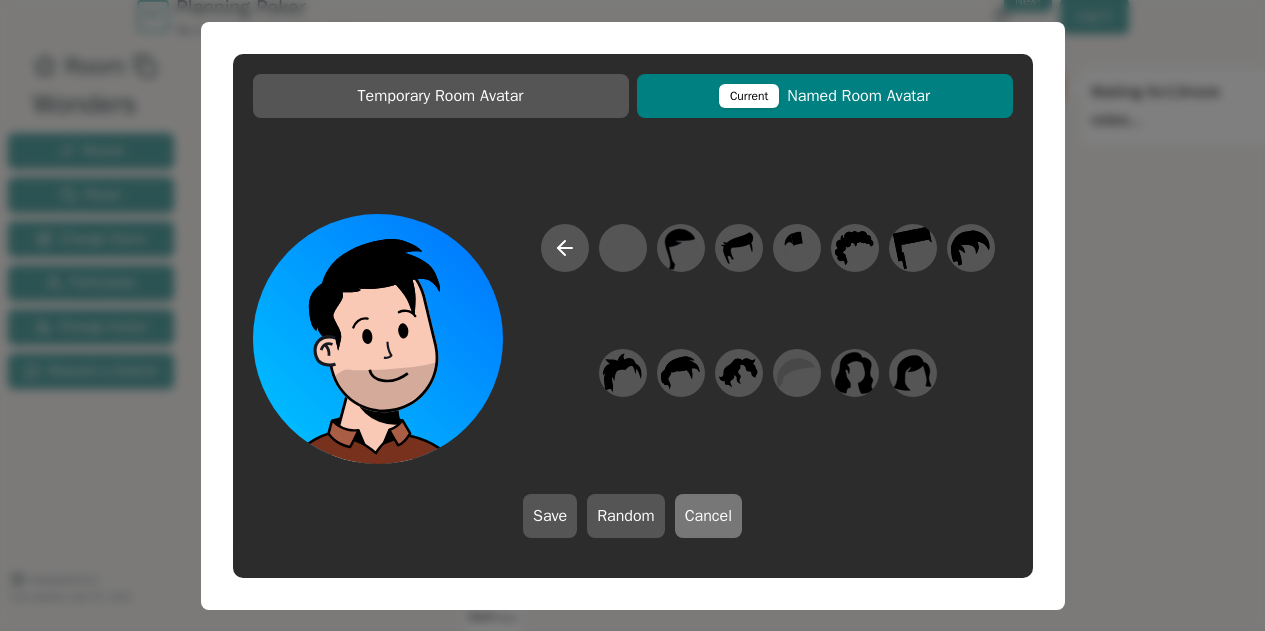 click on "Cancel" at bounding box center [708, 516] 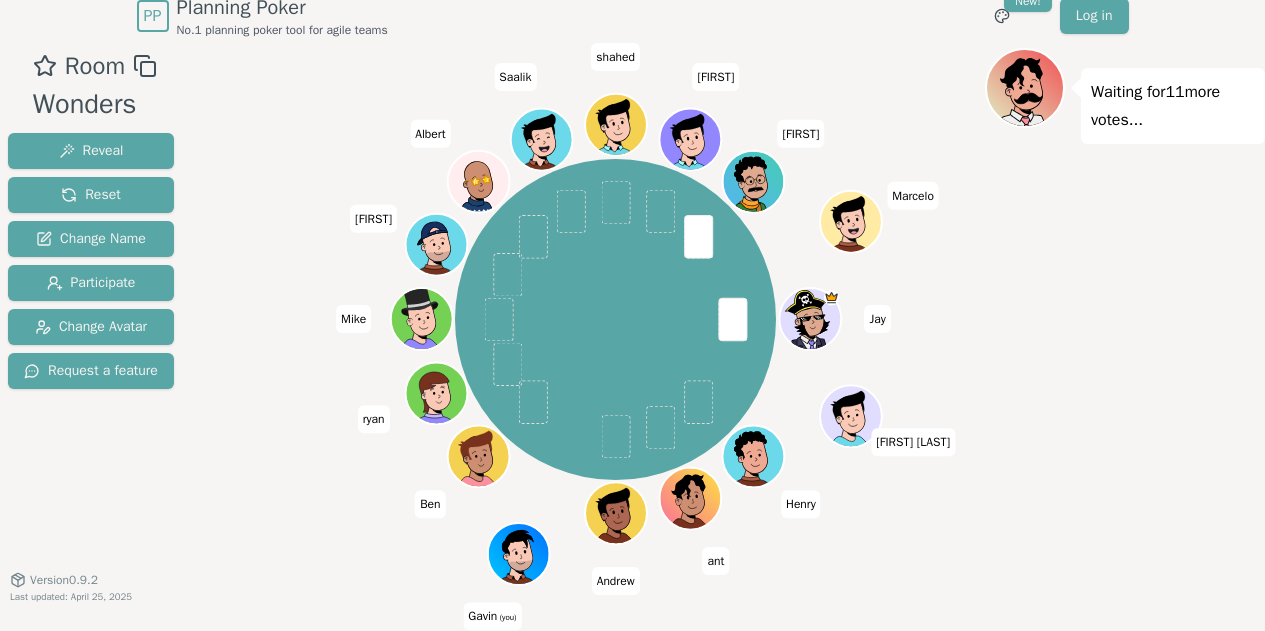 click on "[FIRST] [LAST] [FIRST] [LAST] ant [FIRST] [LAST]   (you) [FIRST] [FIRST] [FIRST] [FIRST] [FIRST] [FIRST] [FIRST] [FIRST] [FIRST] [FIRST] [FIRST] [FIRST]" at bounding box center [615, 319] 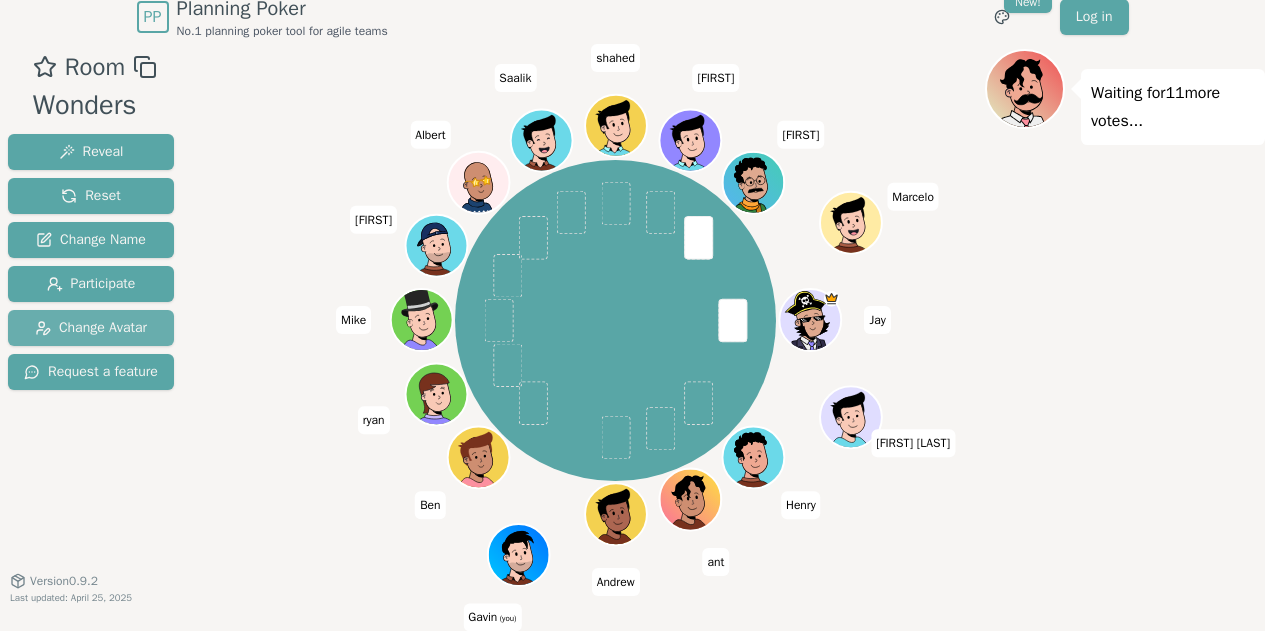 click on "Change Avatar" at bounding box center [91, 328] 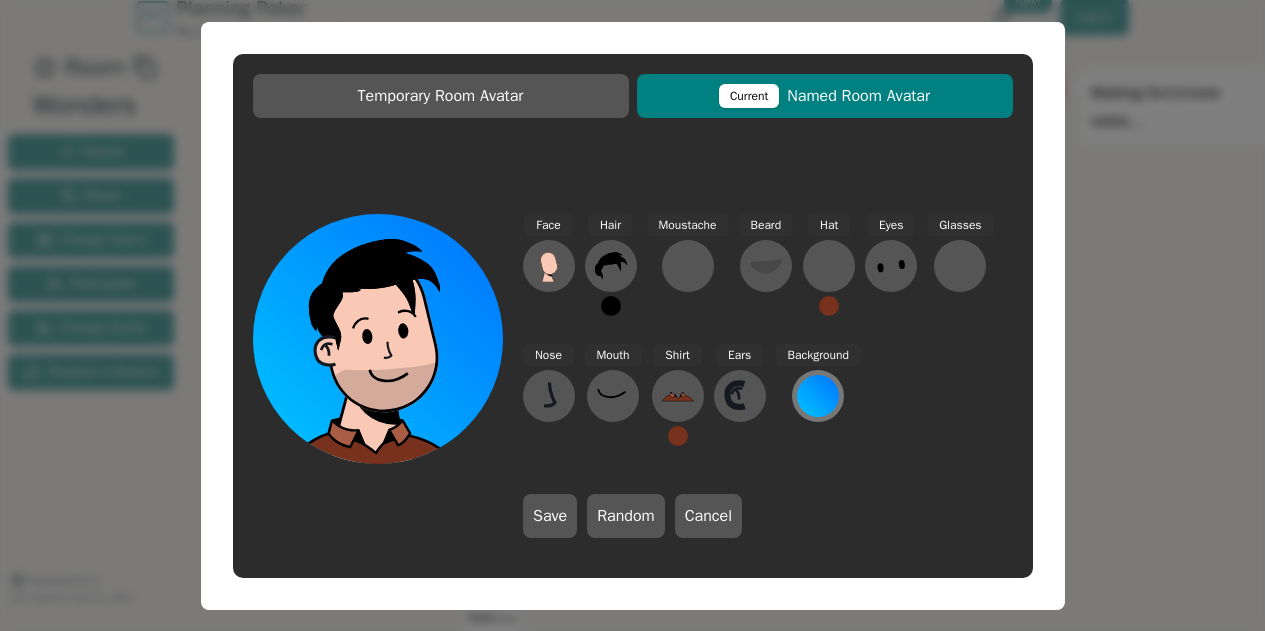 click at bounding box center [818, 396] 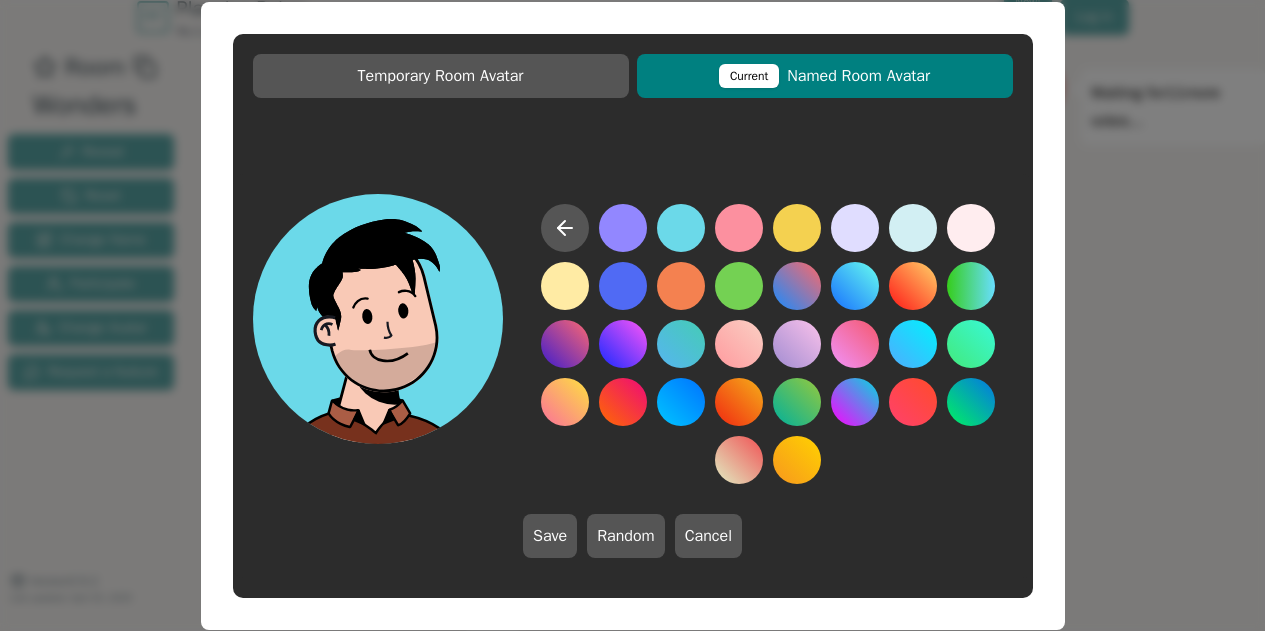 click at bounding box center [681, 228] 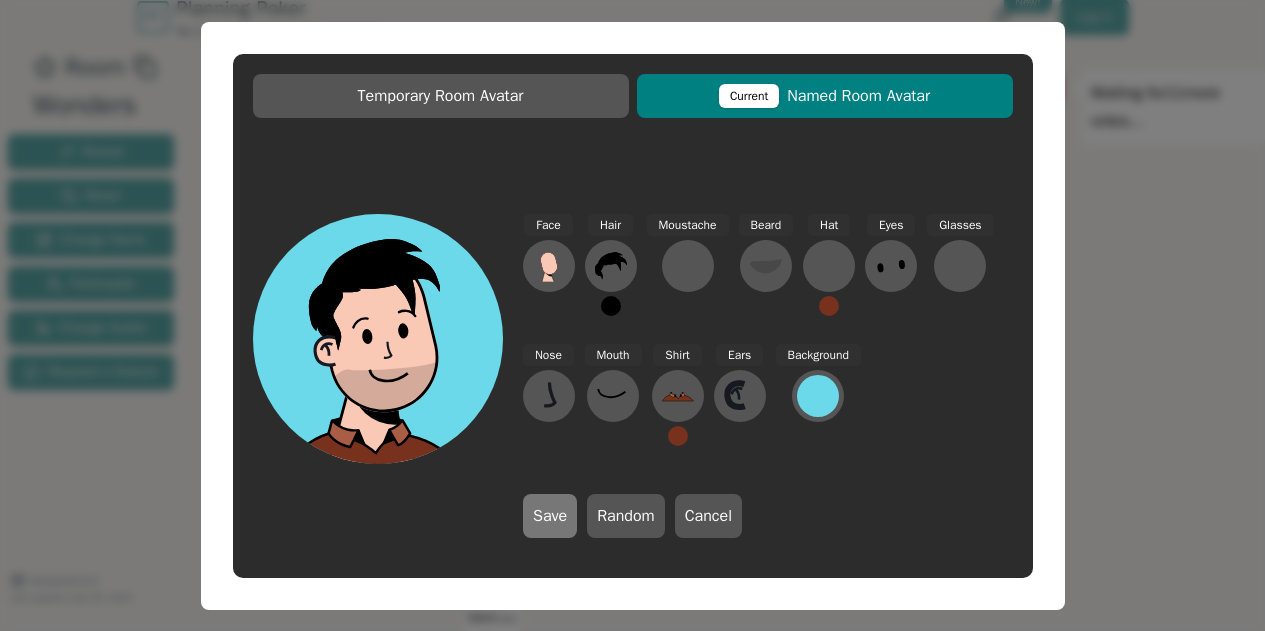 click on "Save" at bounding box center (550, 516) 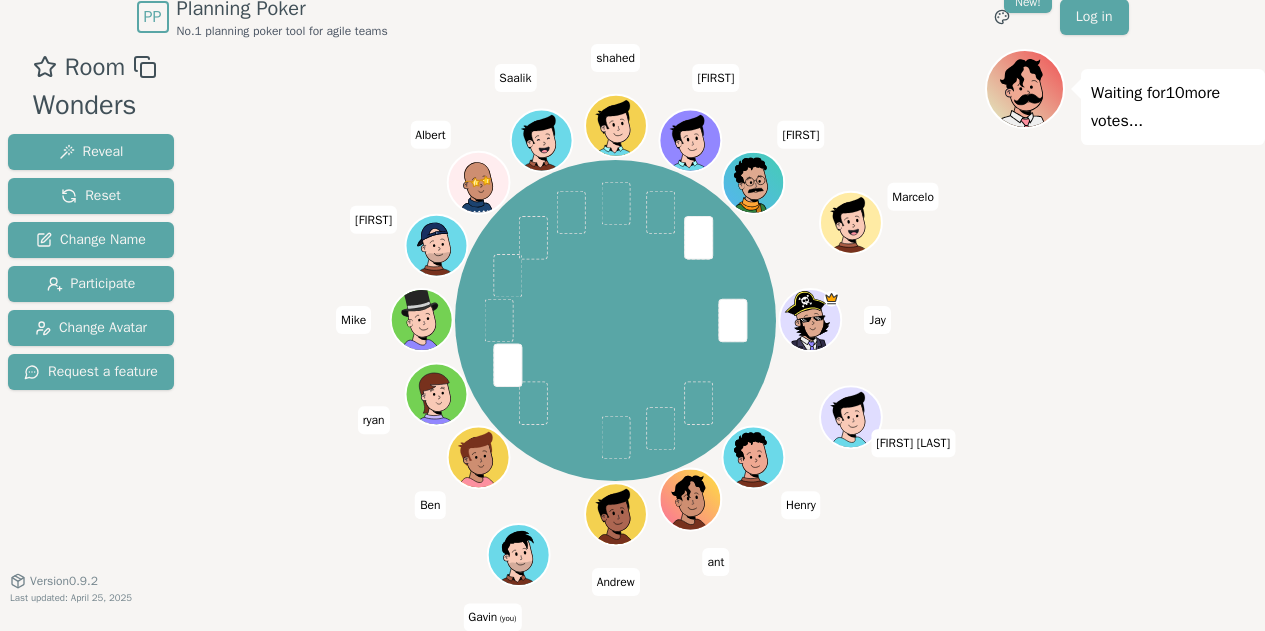scroll, scrollTop: 16, scrollLeft: 0, axis: vertical 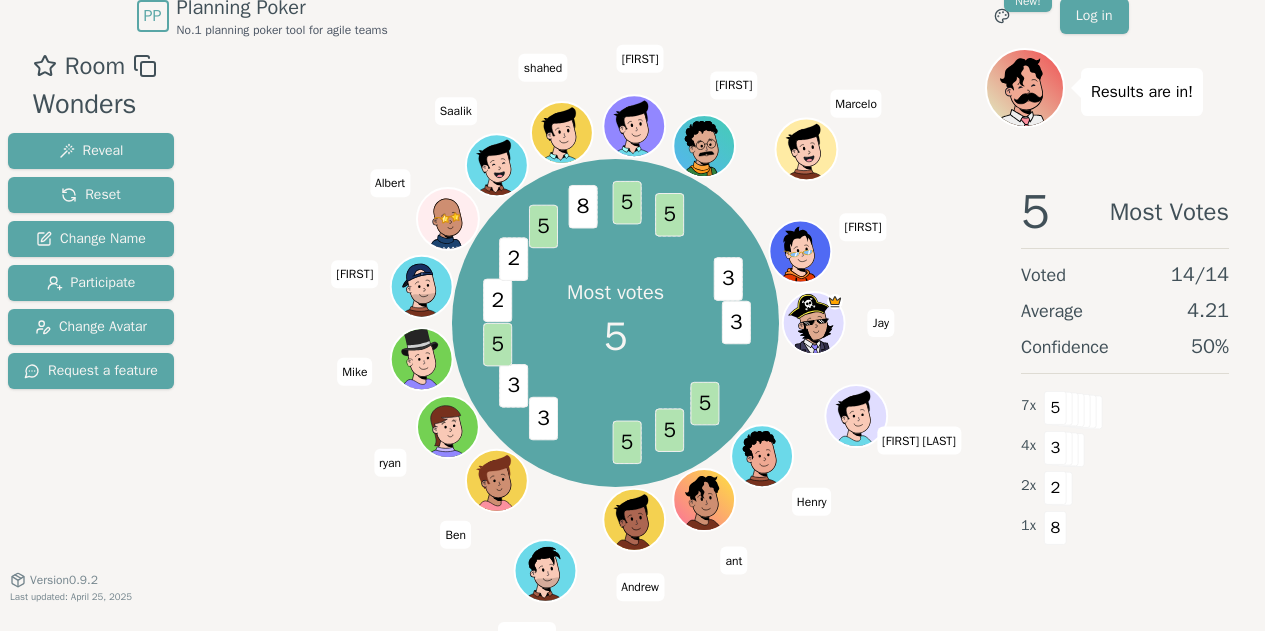 click on "Most votes 5 3 5 5 5 3 3 5 2 2 5 8 5 5 3 [FIRST] [LAST] [FIRST] [LAST] ant [FIRST] [LAST]   (you) [FIRST] [FIRST] [FIRST] [FIRST] [FIRST] [FIRST] [FIRST] [FIRST] [FIRST] [FIRST] [FIRST] [FIRST] [FIRST]" at bounding box center [615, 323] 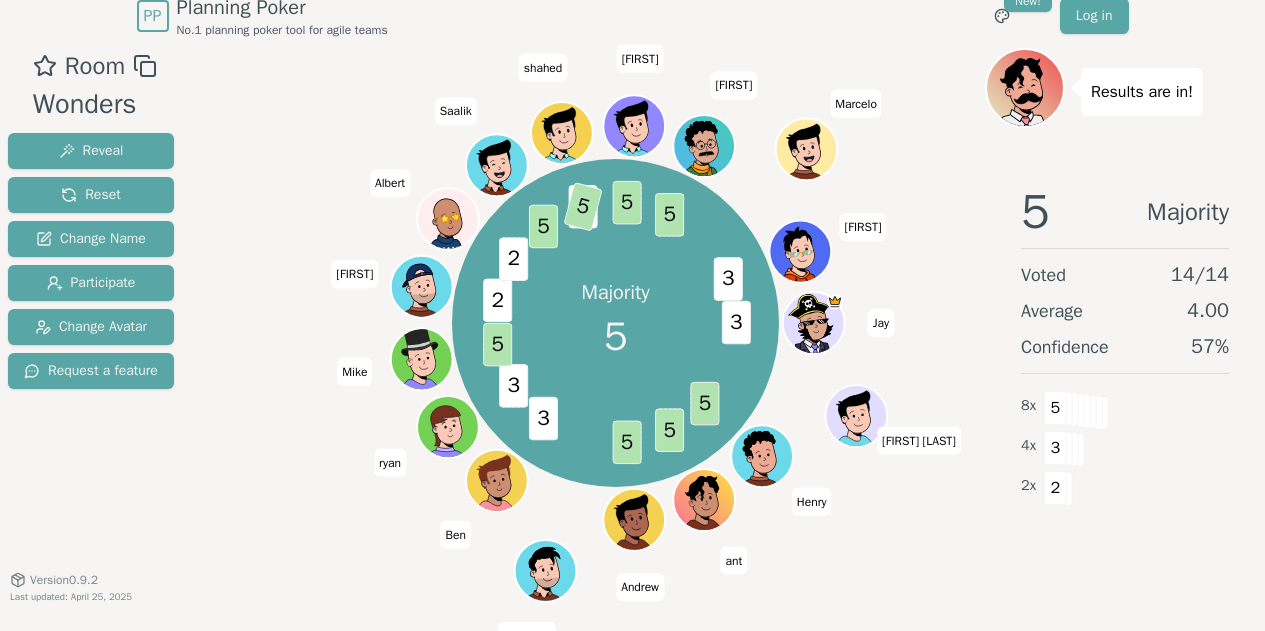 click on "Majority 5 3 5 5 5 3 3 5 2 2 5 8 5 5 5 3 [FIRST] [LAST] [FIRST] [LAST] ant [FIRST] [LAST]   (you) [FIRST] [FIRST] [FIRST] [FIRST] [FIRST] [FIRST] [FIRST] [FIRST] [FIRST] [FIRST] [FIRST] [FIRST] [FIRST]" at bounding box center (615, 323) 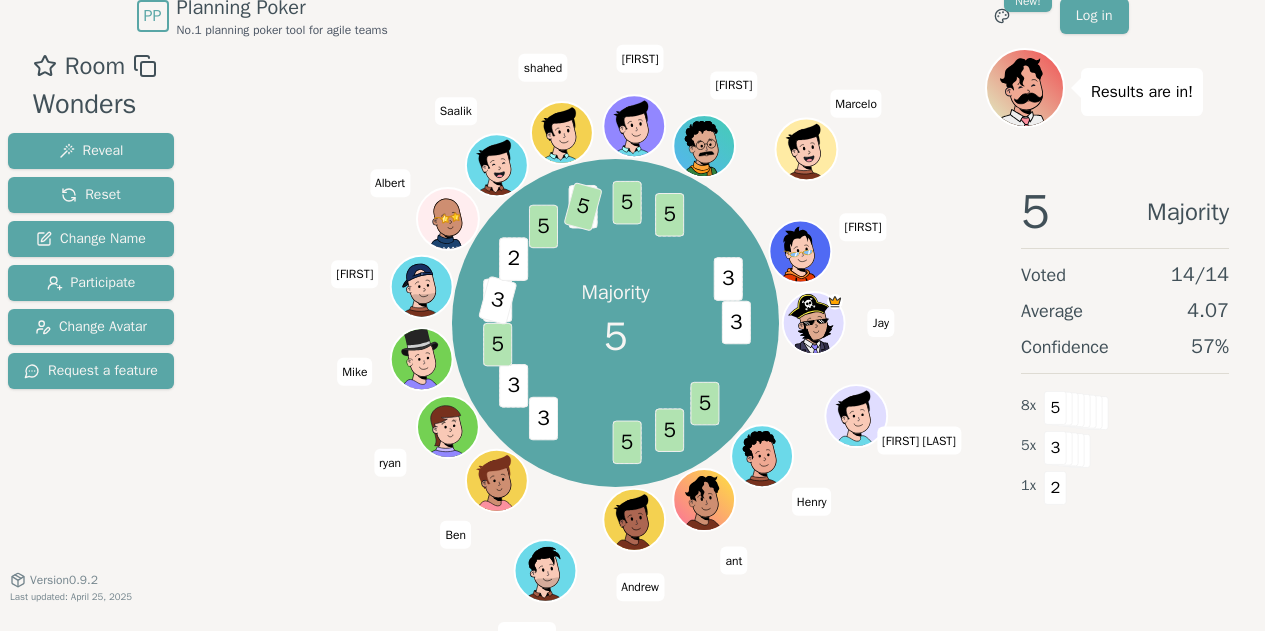 click on "Majority 5 3 5 5 5 3 3 5 2 3 2 5 8 5 5 5 3 [FIRST] [LAST] [FIRST] [LAST] ant [FIRST] [LAST]   (you) [FIRST] [FIRST] [FIRST] [FIRST] [FIRST] [FIRST] [FIRST] [FIRST] [FIRST] [FIRST] [FIRST] [FIRST]" at bounding box center [615, 323] 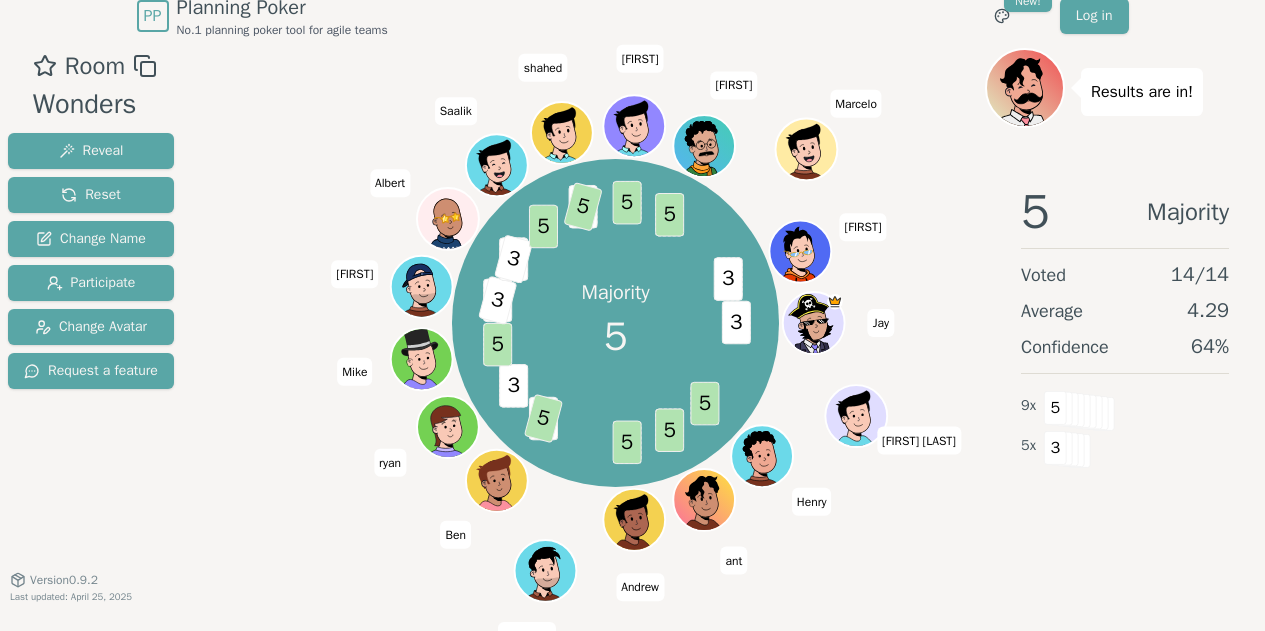 scroll, scrollTop: 35, scrollLeft: 0, axis: vertical 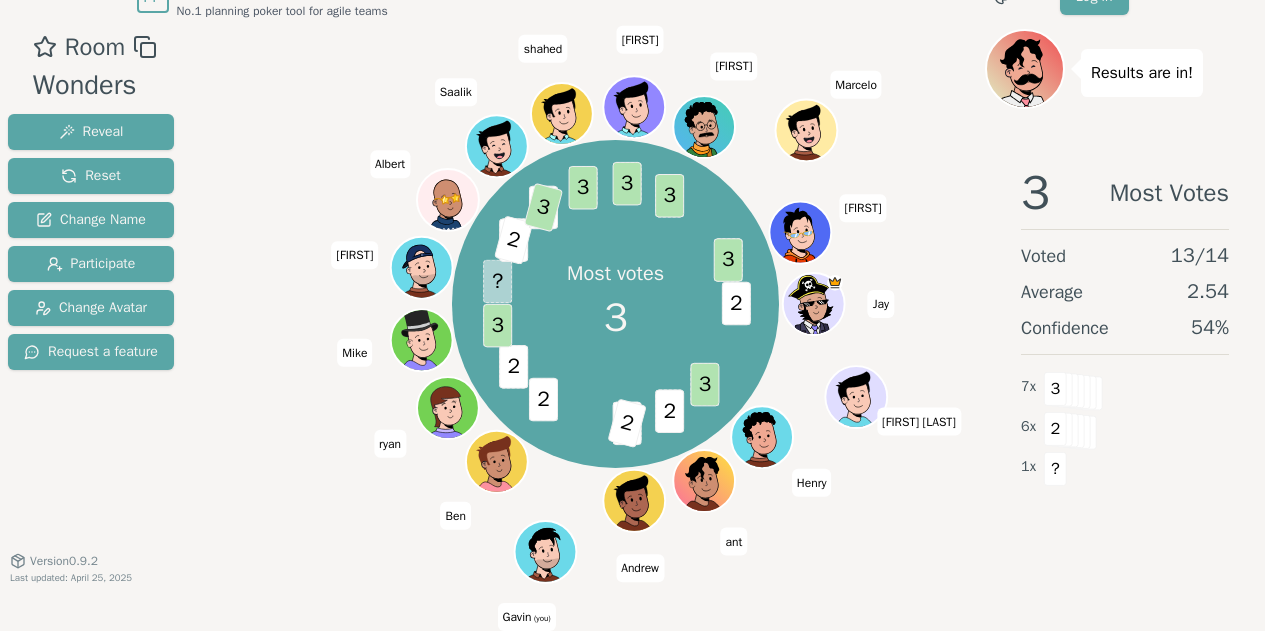 click on "Most votes 3 2 3 2 1 2 2 2 3 ? 1 2 5 3 3 3 3 3 [FIRST] [LAST] [FIRST] [LAST] ant [FIRST] [LAST]   (you) [FIRST] [FIRST] [FIRST] [FIRST] [FIRST] [FIRST] [FIRST] [FIRST] [FIRST] [FIRST] [FIRST] [FIRST] [FIRST]" at bounding box center (615, 304) 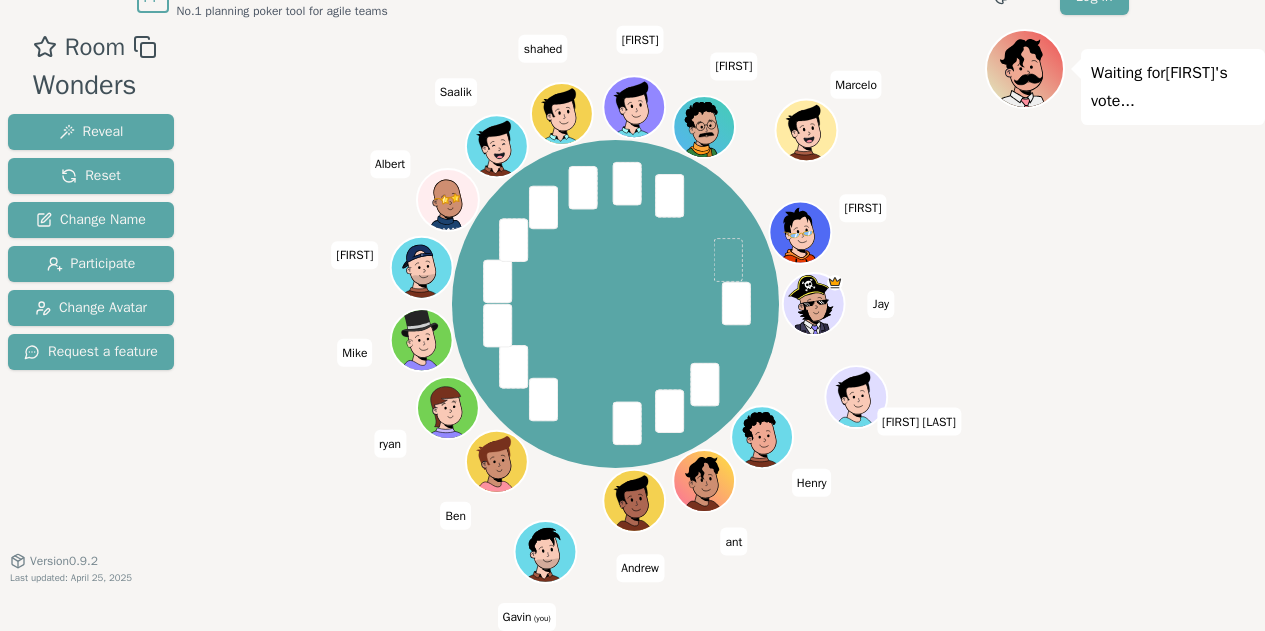 click on "[FIRST] [LAST] [FIRST] [LAST] ant [FIRST] [LAST]   (you) [FIRST] [FIRST] [FIRST] [FIRST] [FIRST] [FIRST] [FIRST] [FIRST] [FIRST] [FIRST] [FIRST] [FIRST] [FIRST]" at bounding box center [615, 304] 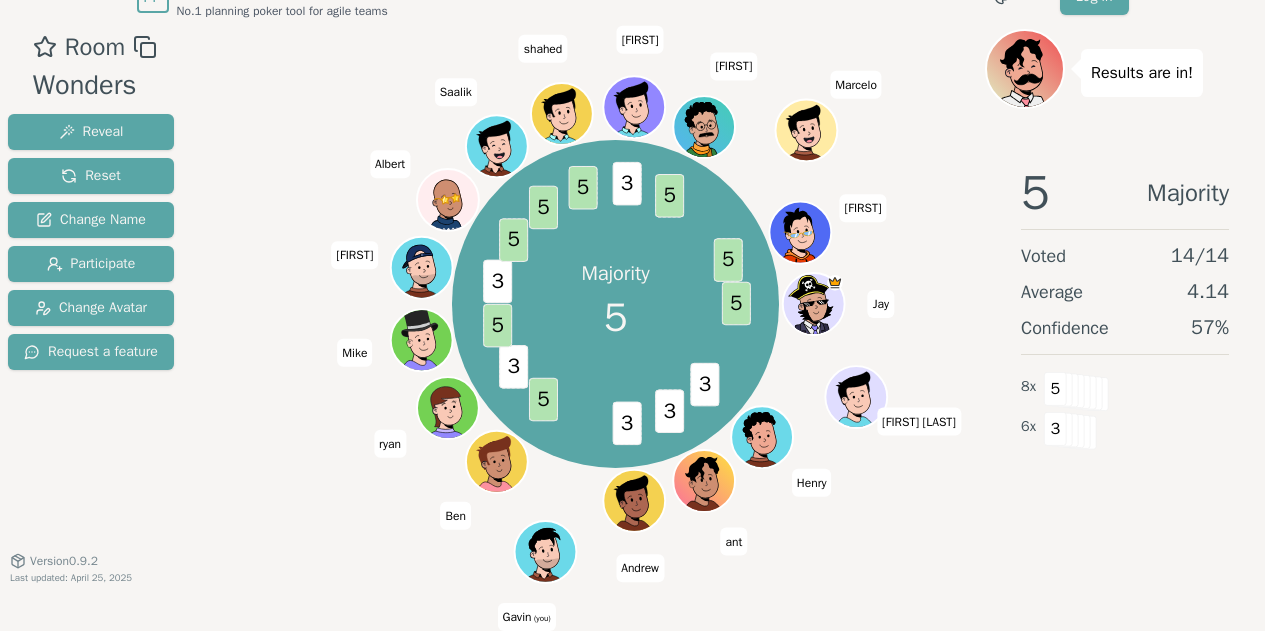 click on "Majority 5 5 3 3 3 5 3 5 3 5 5 5 3 5 5 [FIRST] [LAST] [FIRST] [LAST] ant [FIRST] [LAST]   (you) [FIRST] [FIRST] [FIRST] [FIRST] [FIRST] [FIRST] [FIRST] [FIRST] [FIRST] [FIRST] [FIRST] [FIRST] [FIRST]" at bounding box center (615, 304) 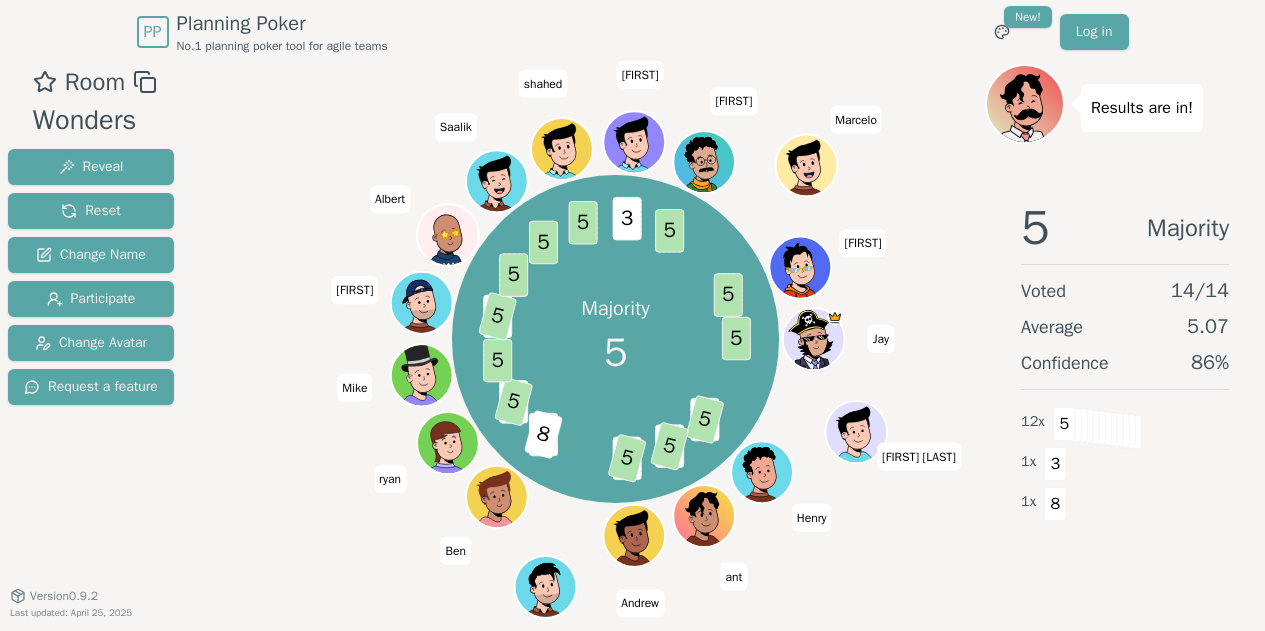 scroll, scrollTop: 35, scrollLeft: 0, axis: vertical 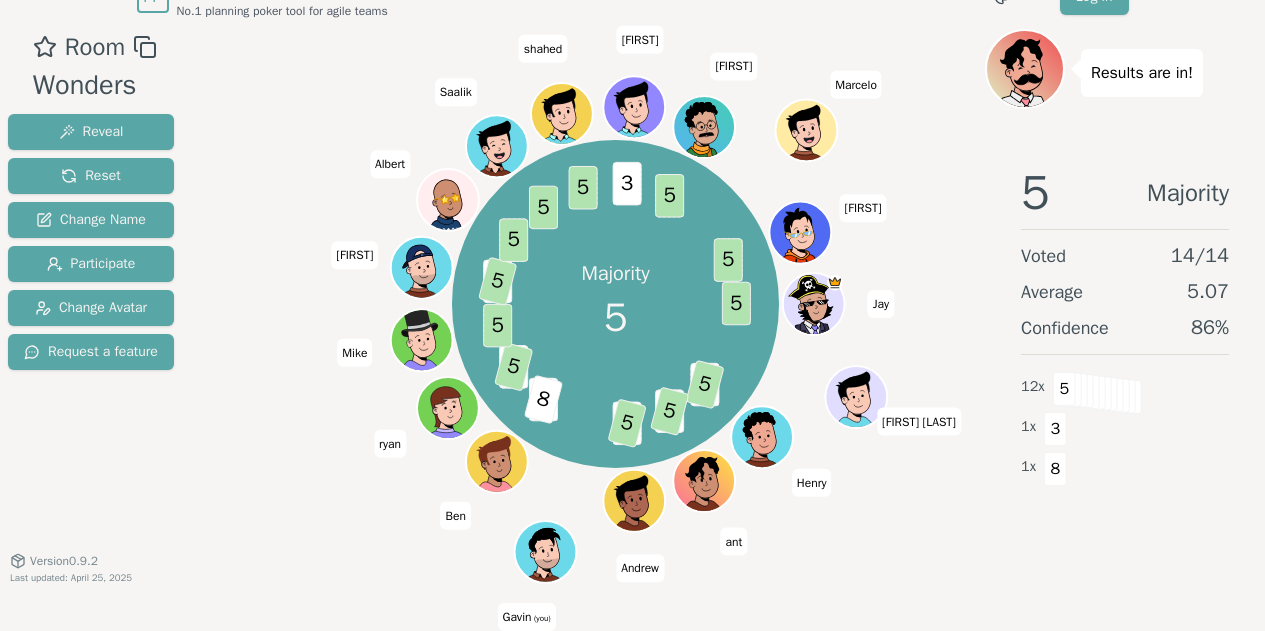 click at bounding box center [1094, 393] 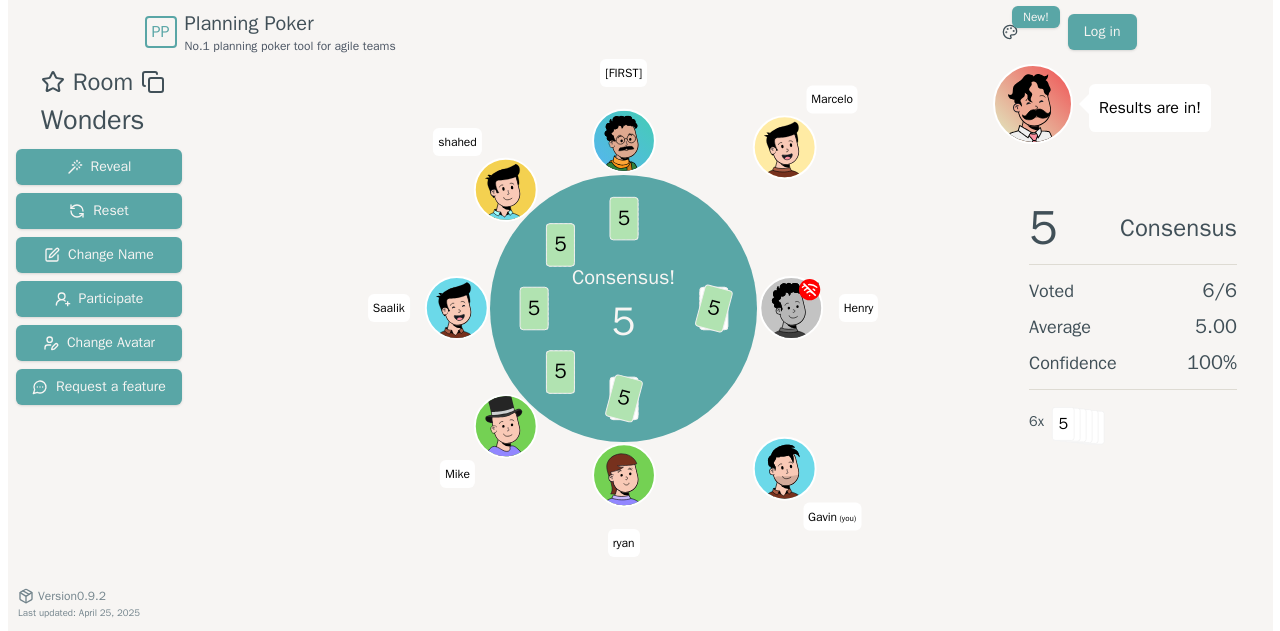 scroll, scrollTop: 0, scrollLeft: 0, axis: both 